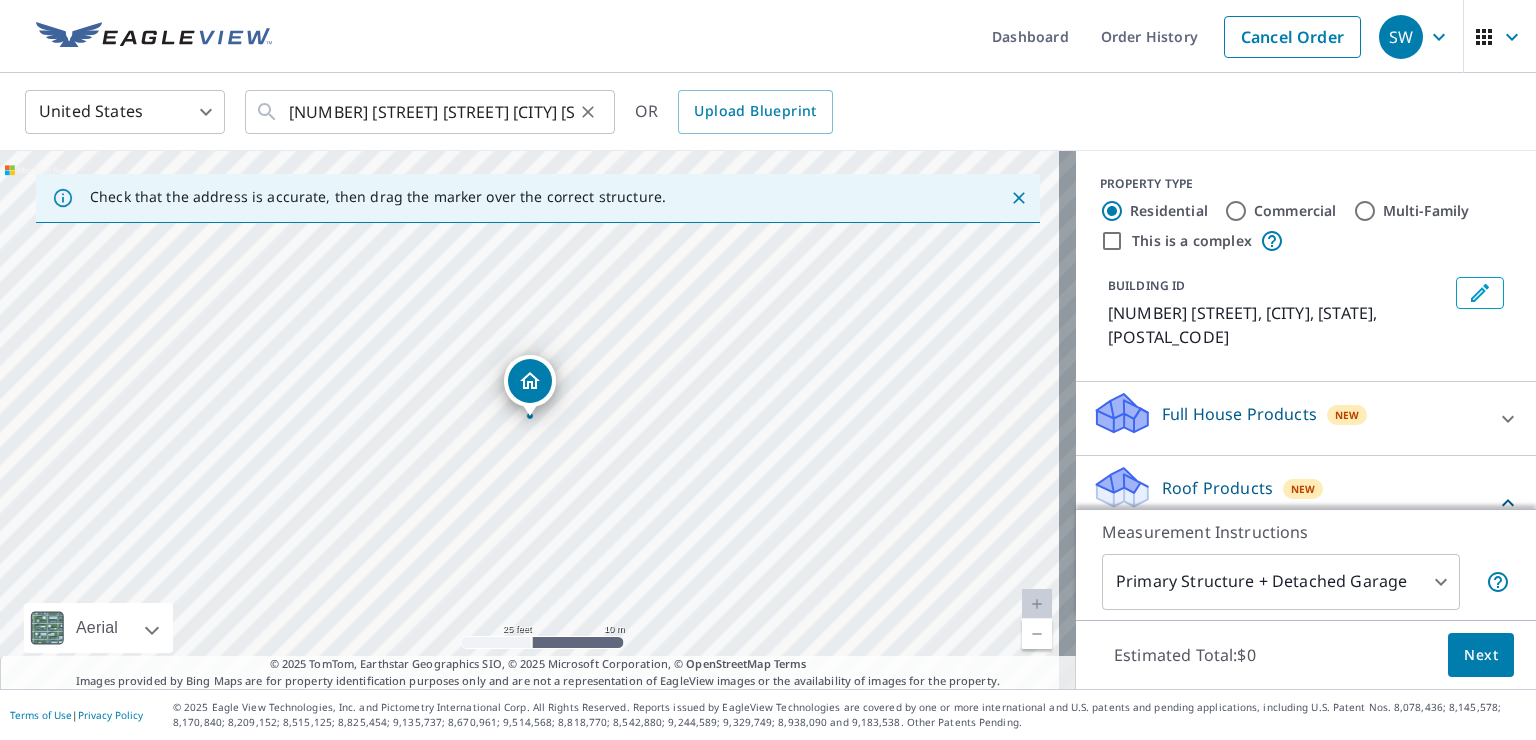scroll, scrollTop: 0, scrollLeft: 0, axis: both 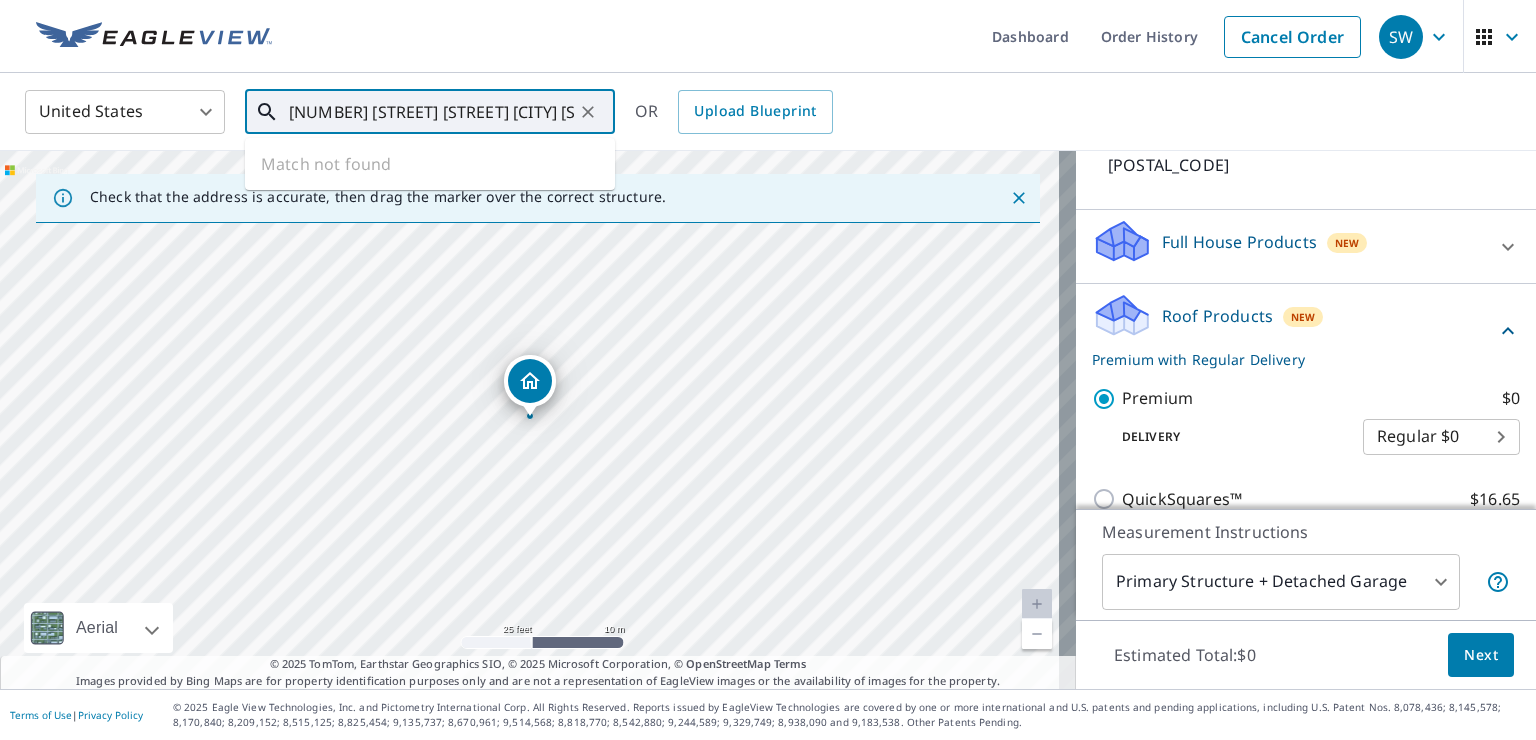 drag, startPoint x: 542, startPoint y: 103, endPoint x: 255, endPoint y: 108, distance: 287.04355 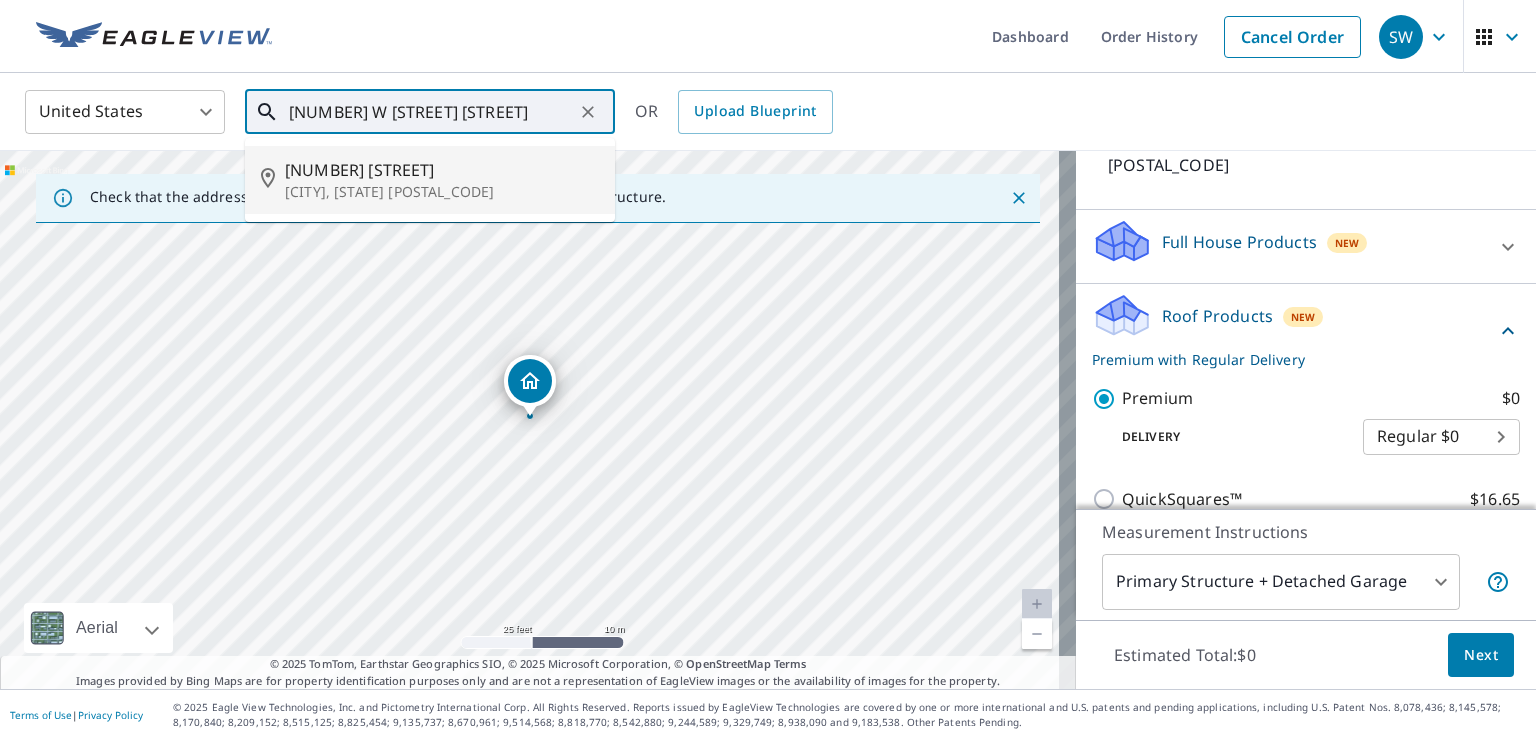 click on "[NUMBER] [STREET] [STREET]" at bounding box center [442, 170] 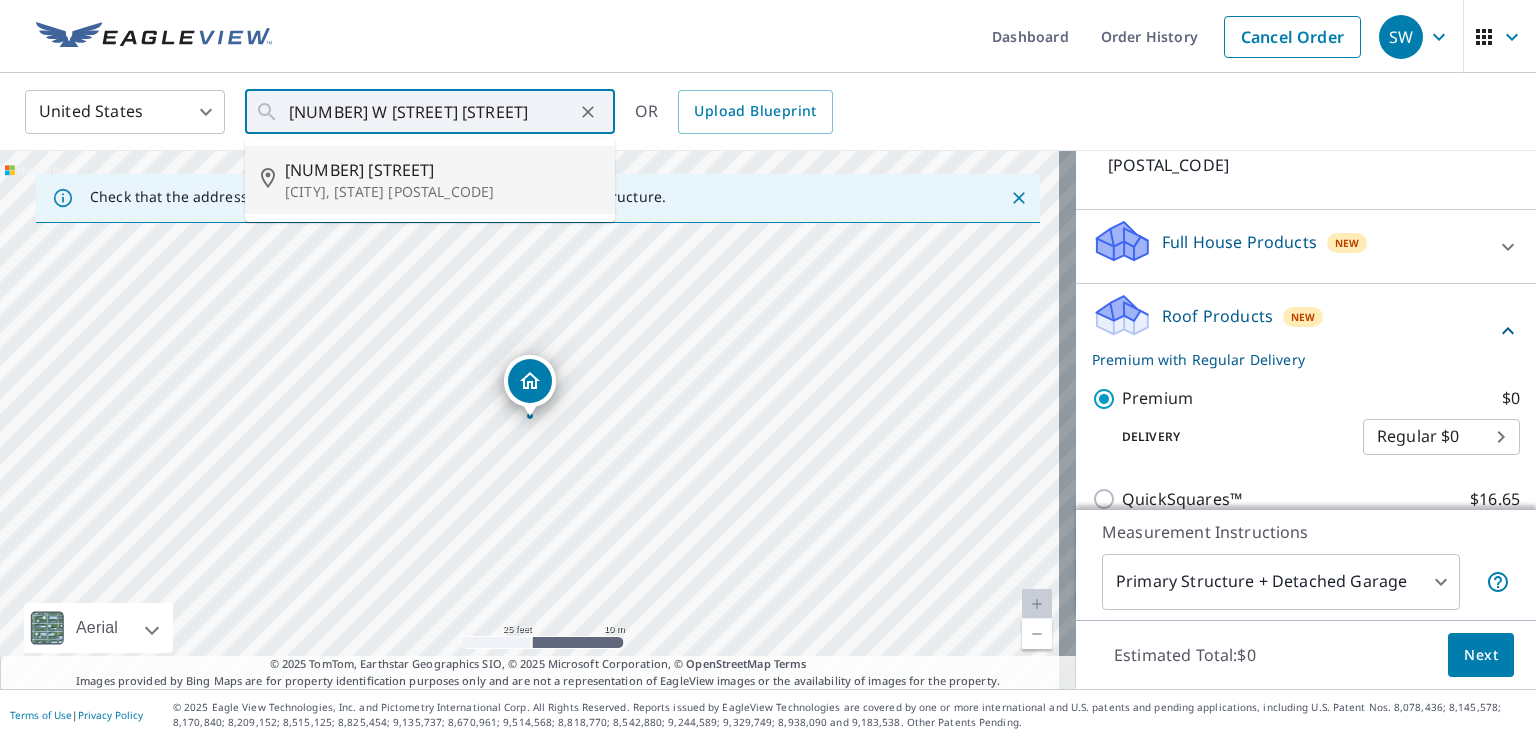 type on "[NUMBER] [STREET] [STREET] [CITY], [STATE] [POSTAL CODE]" 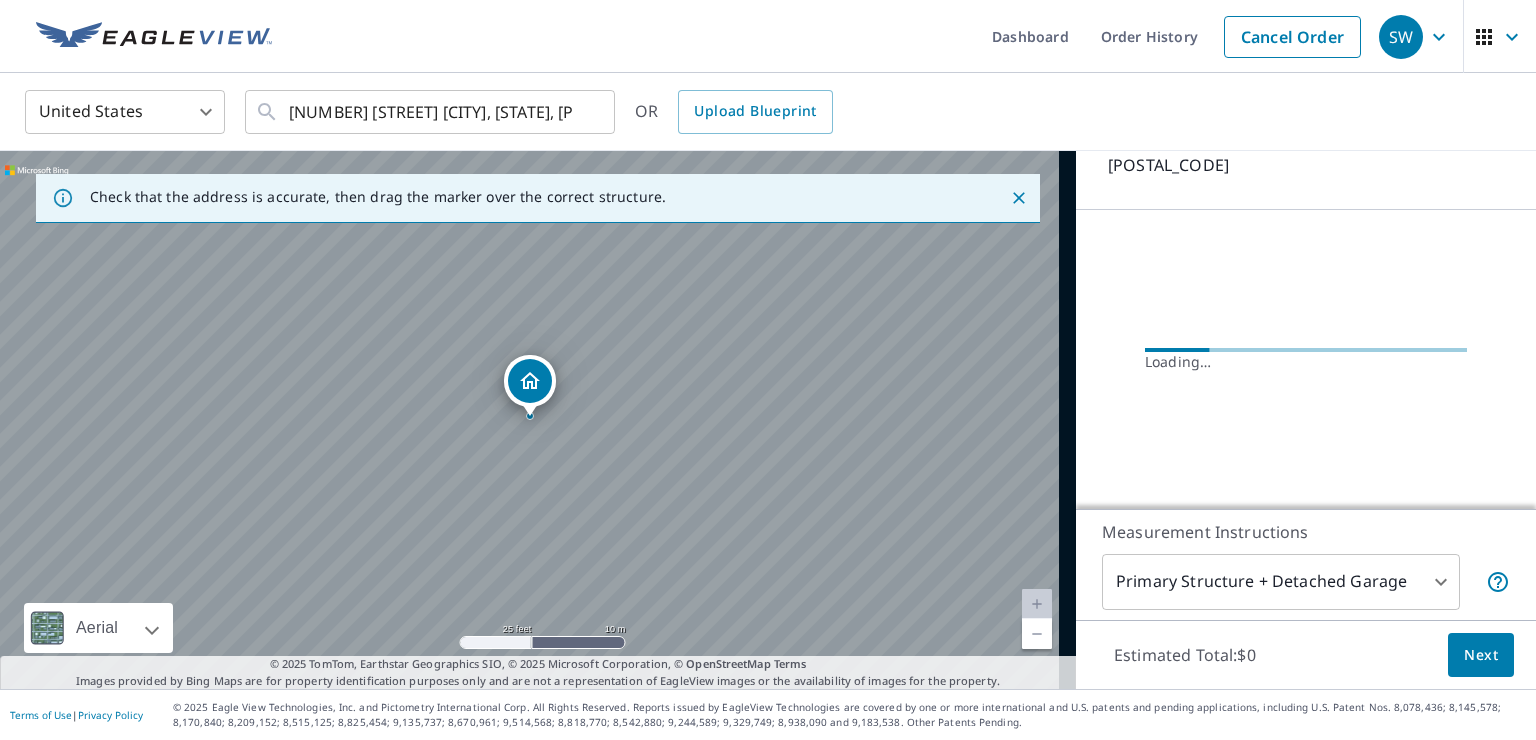 scroll, scrollTop: 149, scrollLeft: 0, axis: vertical 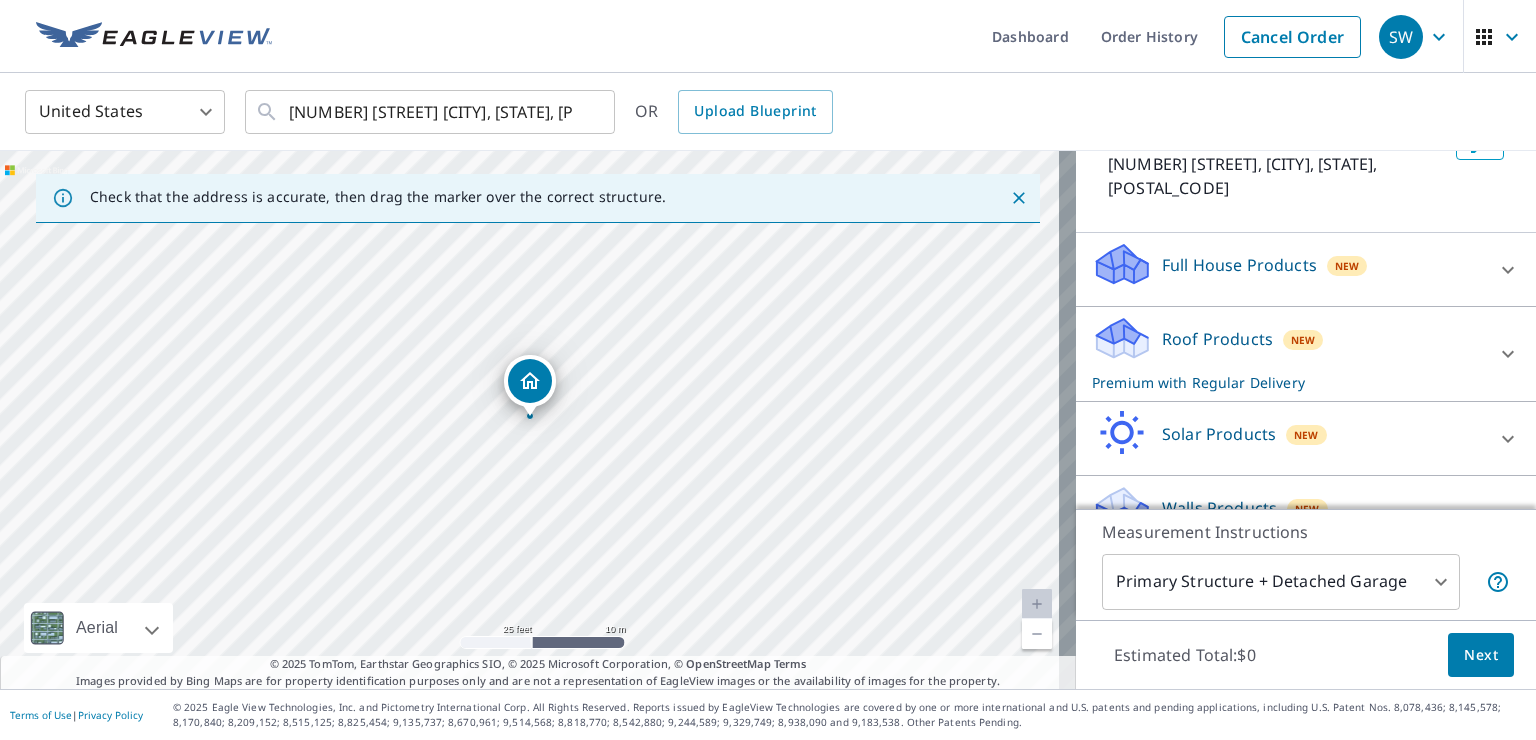 click on "SW SW
Dashboard Order History Cancel Order SW United States US ​ 412 Rummel Dr Lennox, SD 57039 ​ OR Upload Blueprint Check that the address is accurate, then drag the marker over the correct structure. 412 Rummel Dr Lennox, SD 57039 Aerial Road A standard road map Aerial A detailed look from above Labels Labels 25 feet 10 m © 2025 TomTom, © Vexcel Imaging, © 2025 Microsoft Corporation,  © OpenStreetMap Terms © 2025 TomTom, Earthstar Geographics SIO, © 2025 Microsoft Corporation, ©   OpenStreetMap   Terms Images provided by Bing Maps are for property identification purposes only and are not a representation of EagleView images or the availability of images for the property. PROPERTY TYPE Residential Commercial Multi-Family This is a complex BUILDING ID 412 Rummel Dr, Lennox, SD, 57039 Full House Products New Full House™ $91 Roof Products New Premium with Regular Delivery Premium $0 Delivery Regular $0 8 ​ QuickSquares™ $16.65 Gutter $13.75 Bid Perfect™ $16.65 Solar Products New $63.25" at bounding box center (768, 370) 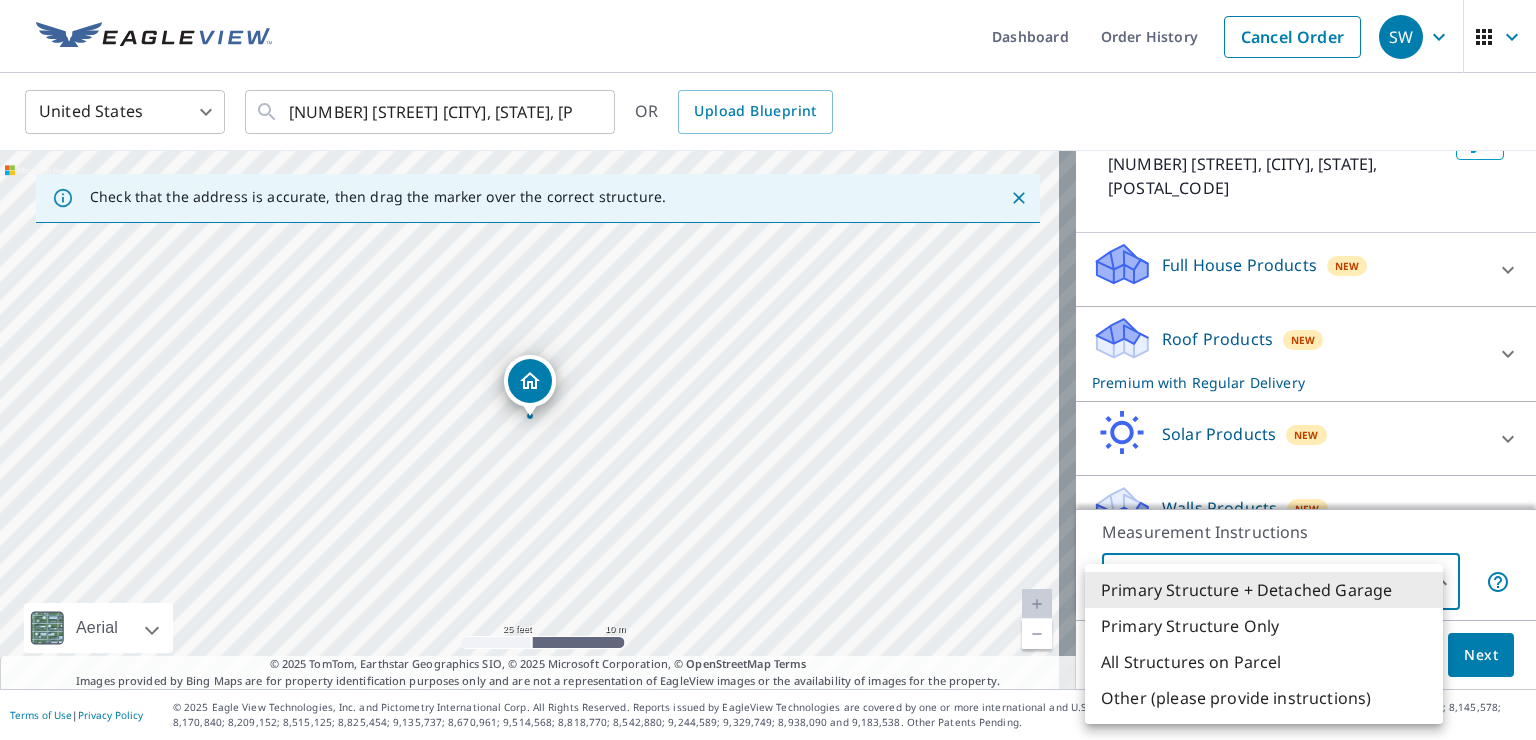 click on "Primary Structure Only" at bounding box center (1264, 626) 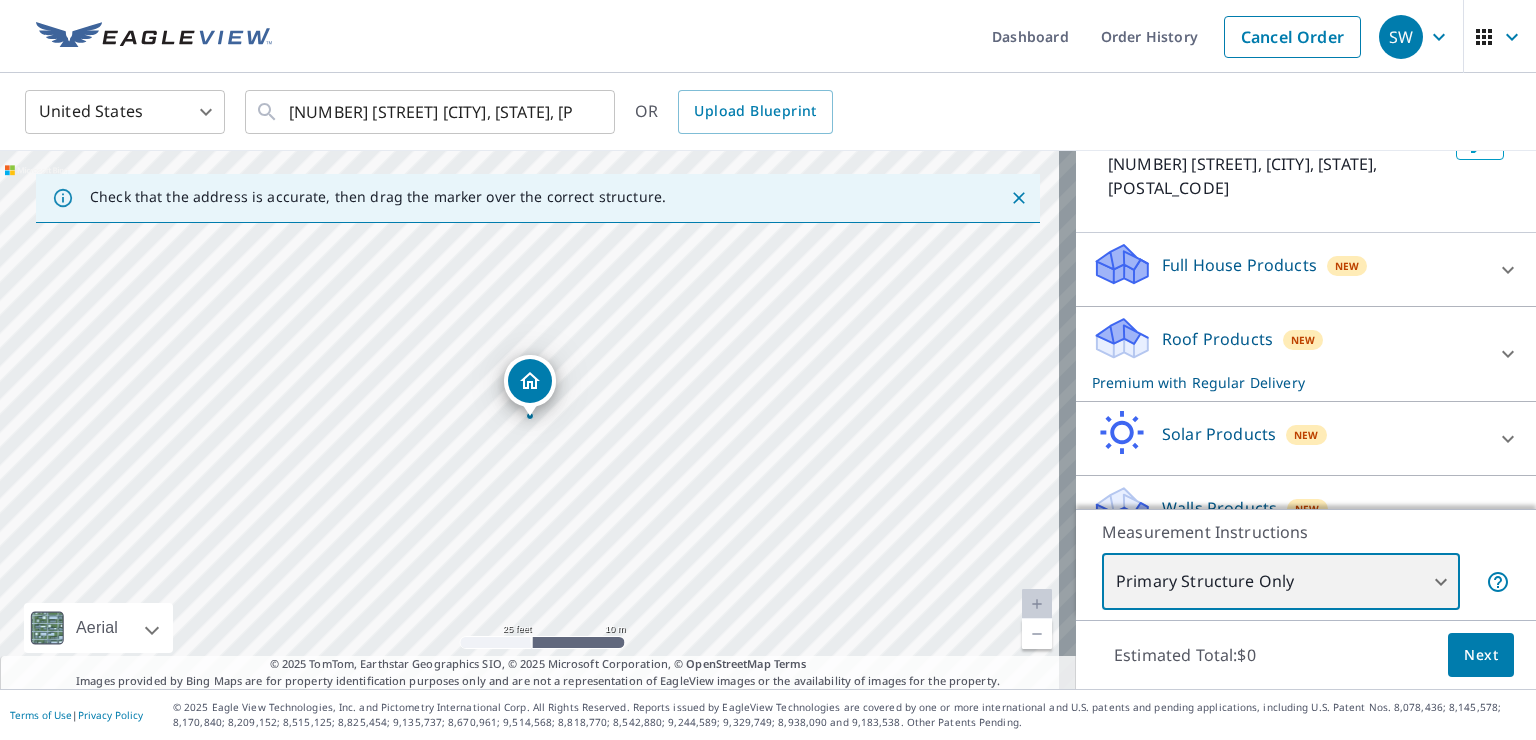 type on "2" 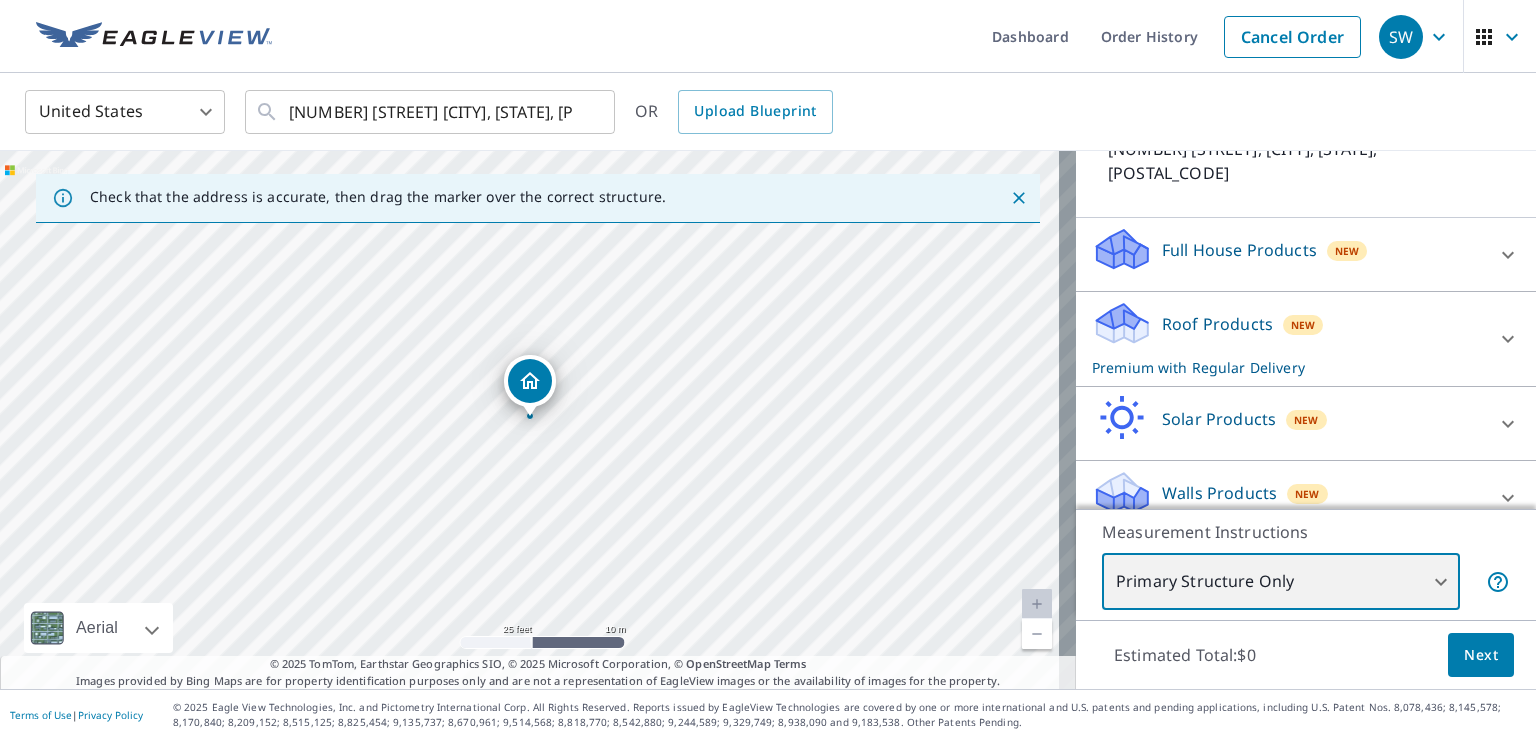 scroll, scrollTop: 165, scrollLeft: 0, axis: vertical 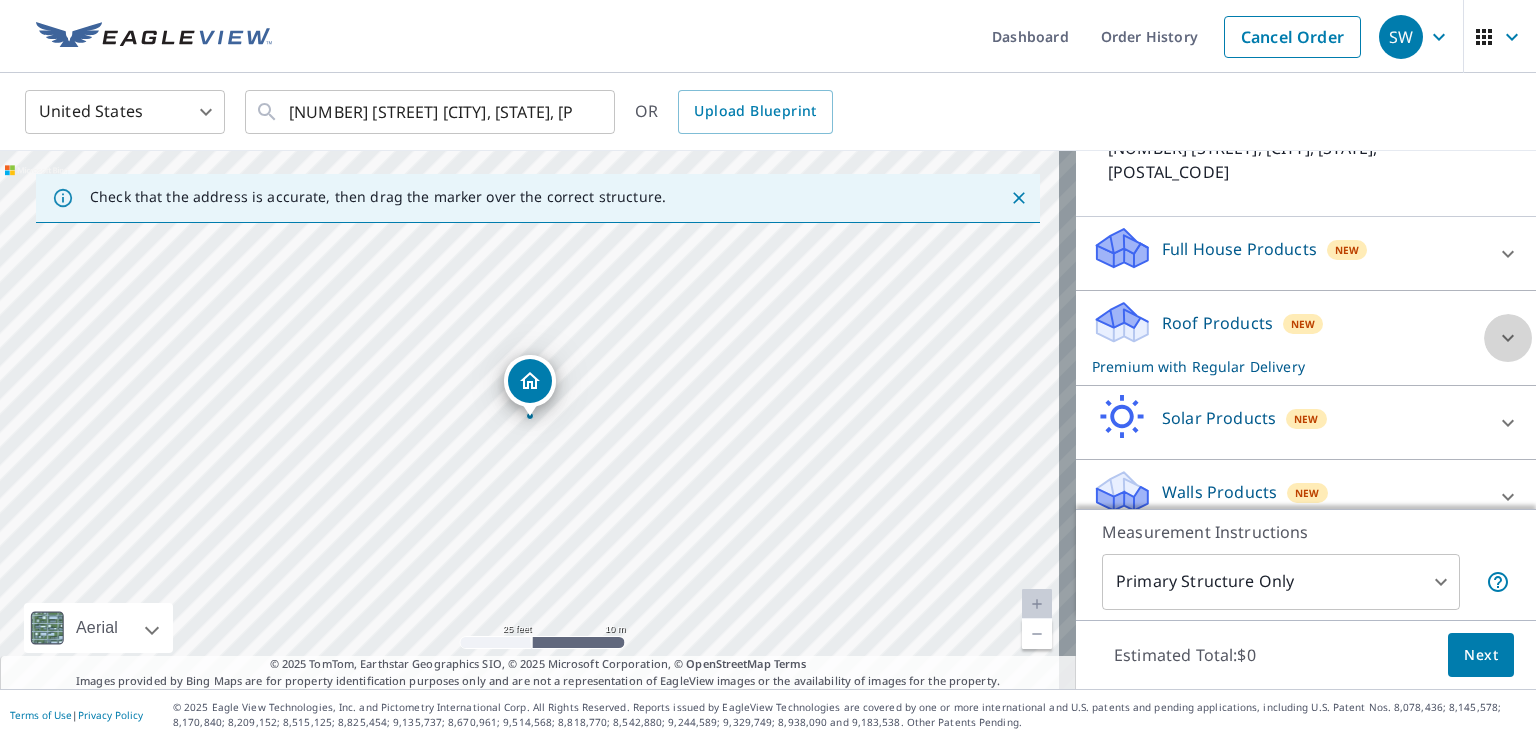 click 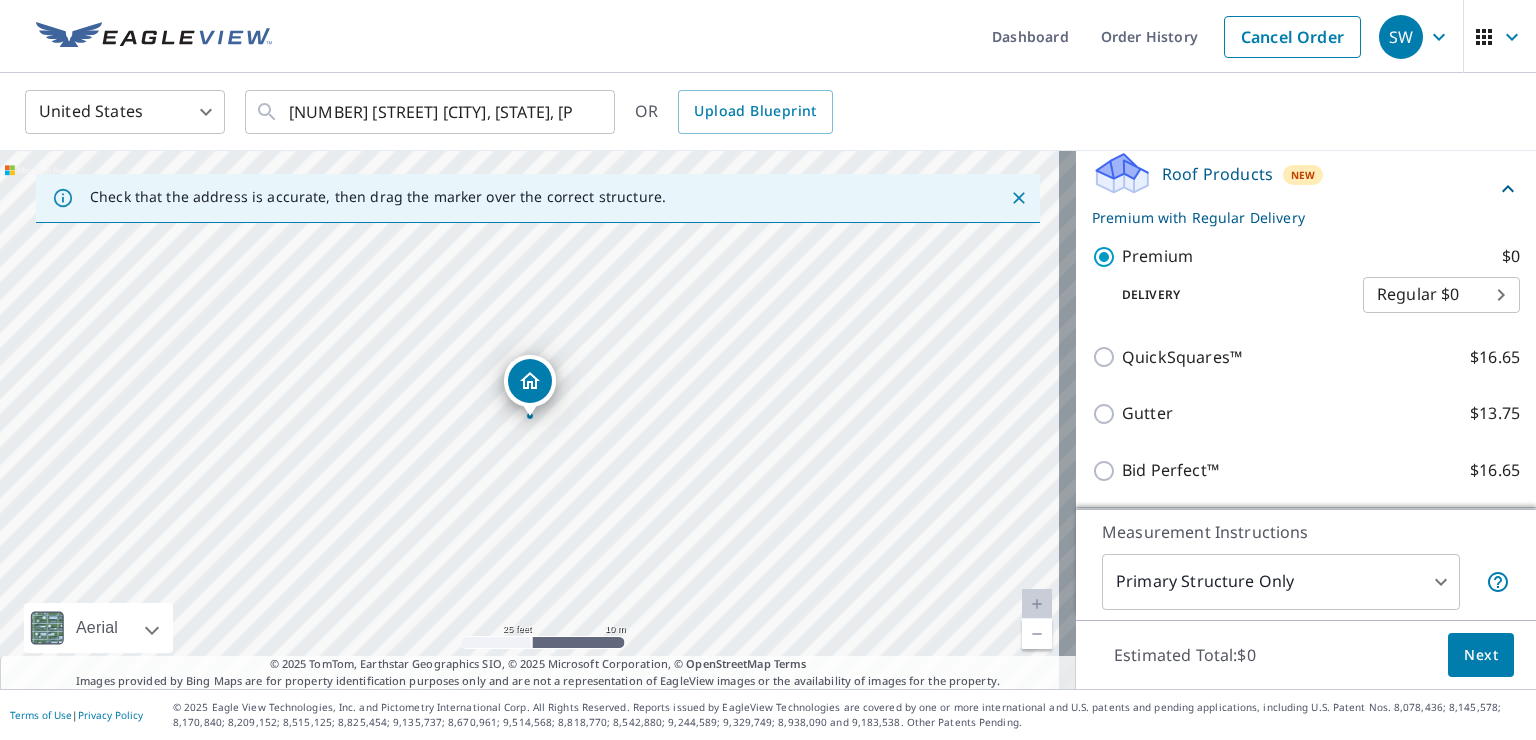 scroll, scrollTop: 333, scrollLeft: 0, axis: vertical 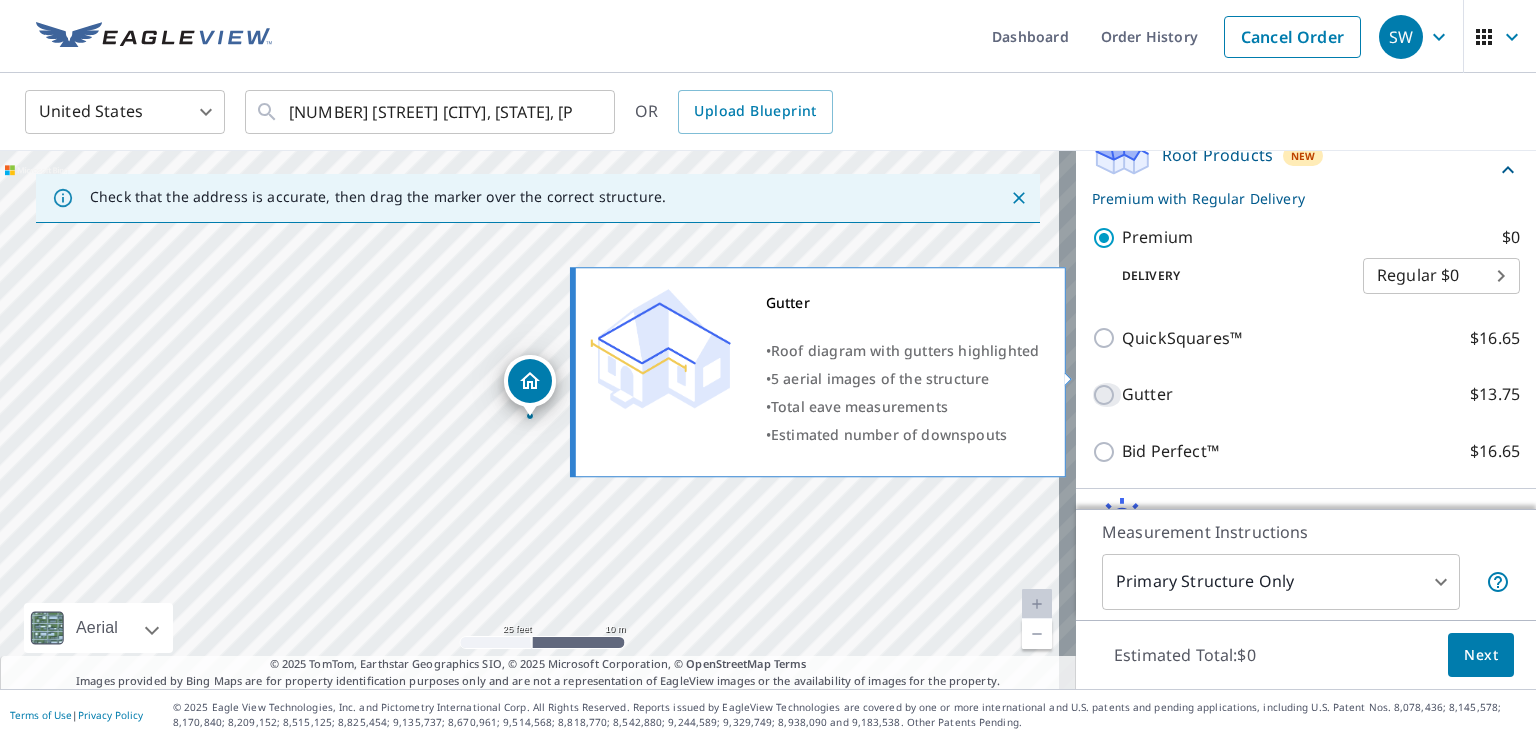 click on "Gutter $13.75" at bounding box center (1107, 395) 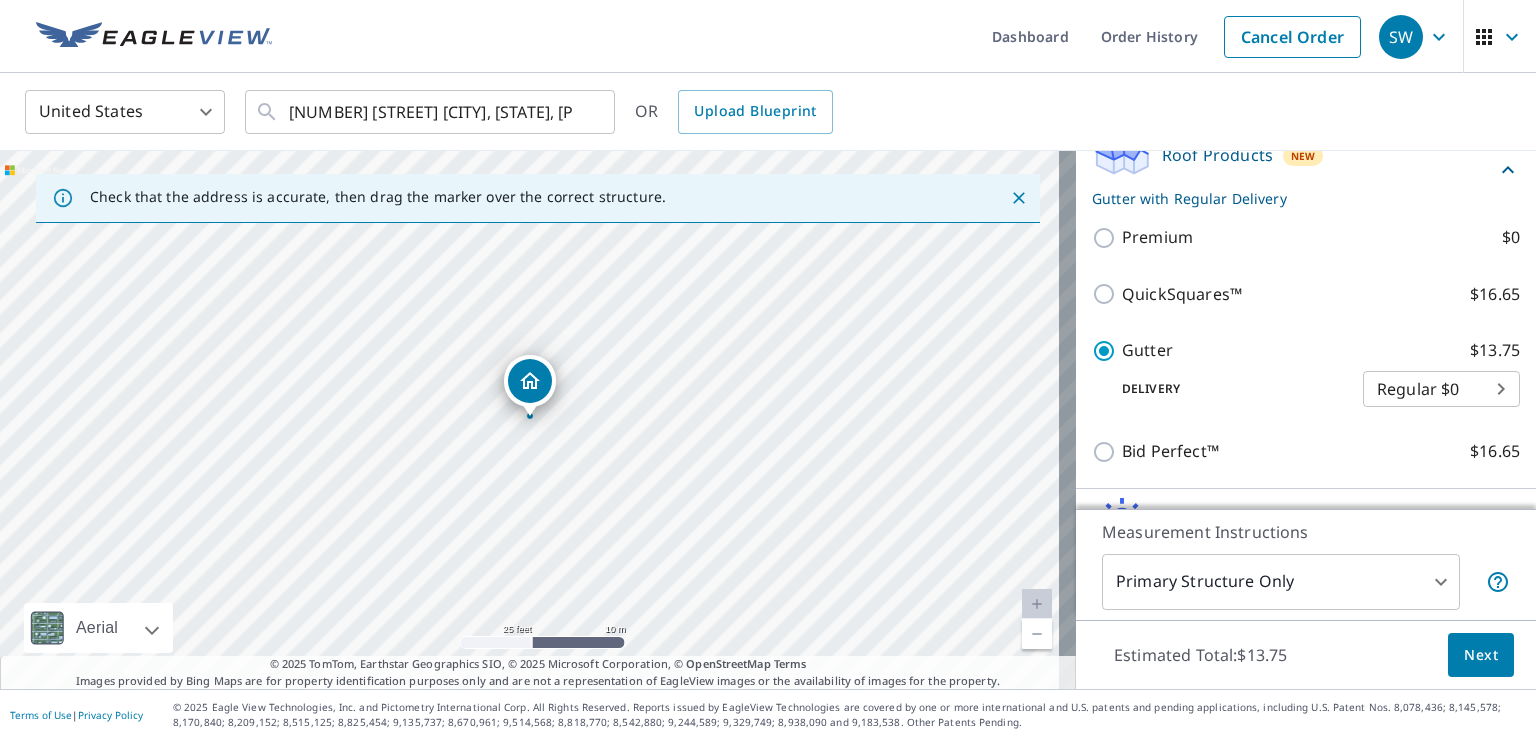 click on "Next" at bounding box center (1481, 655) 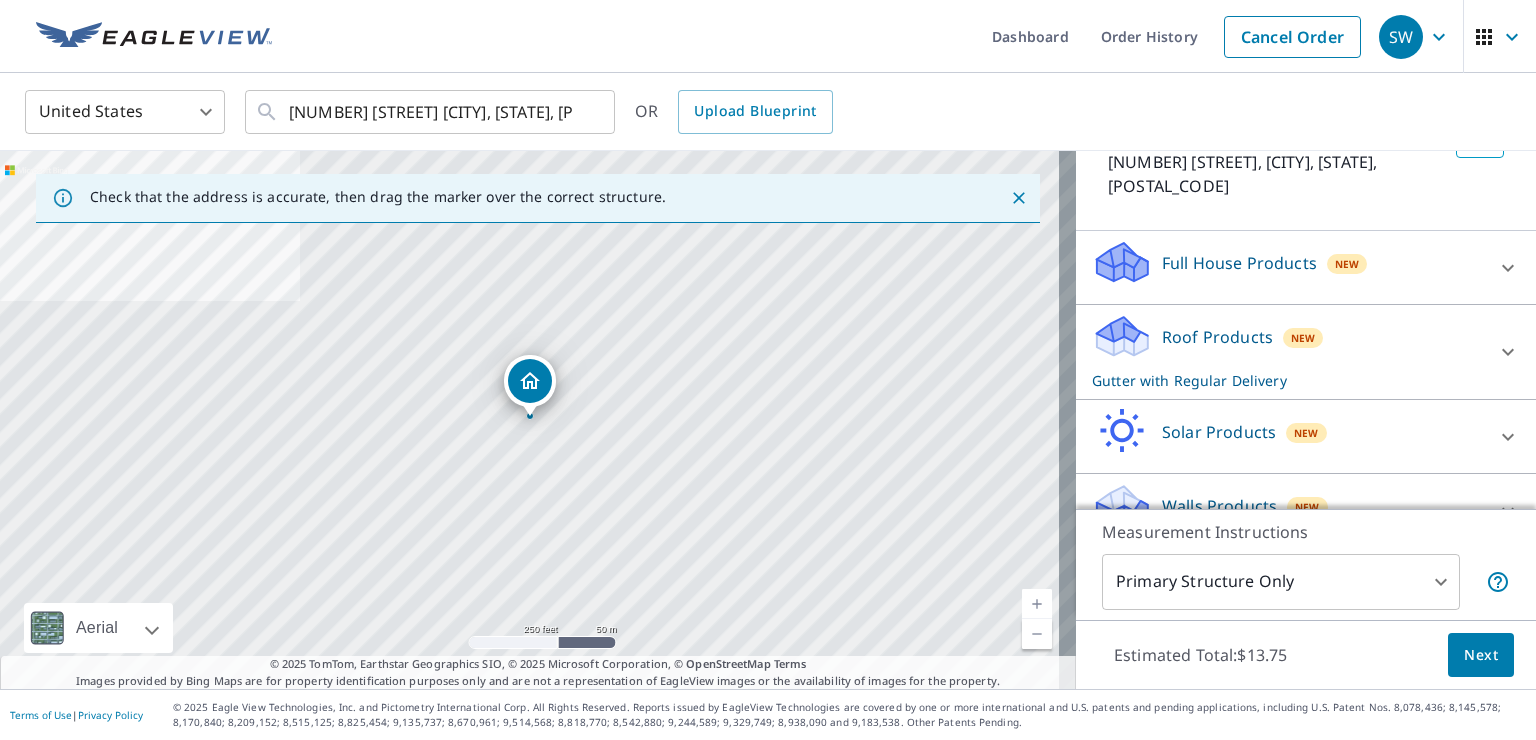 scroll, scrollTop: 165, scrollLeft: 0, axis: vertical 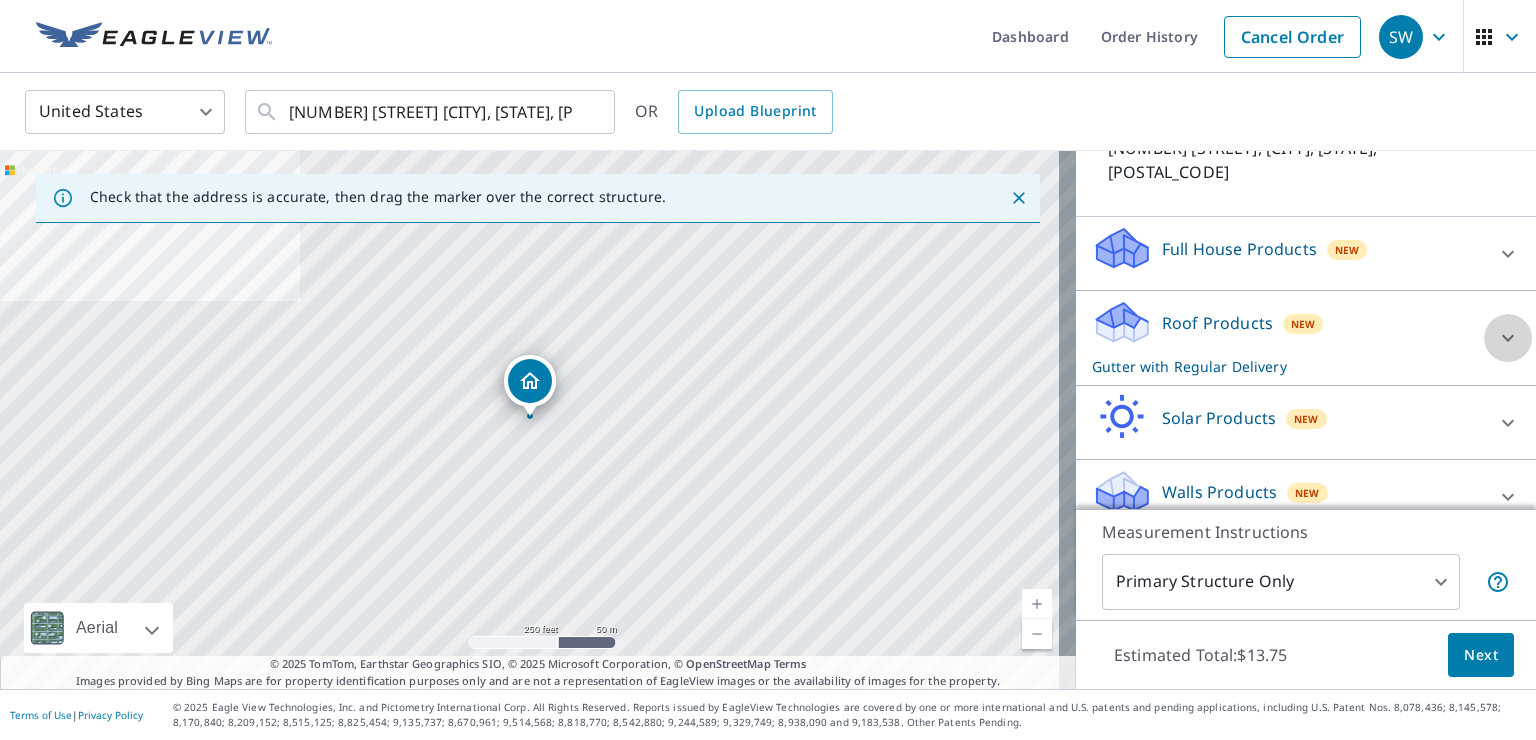 click 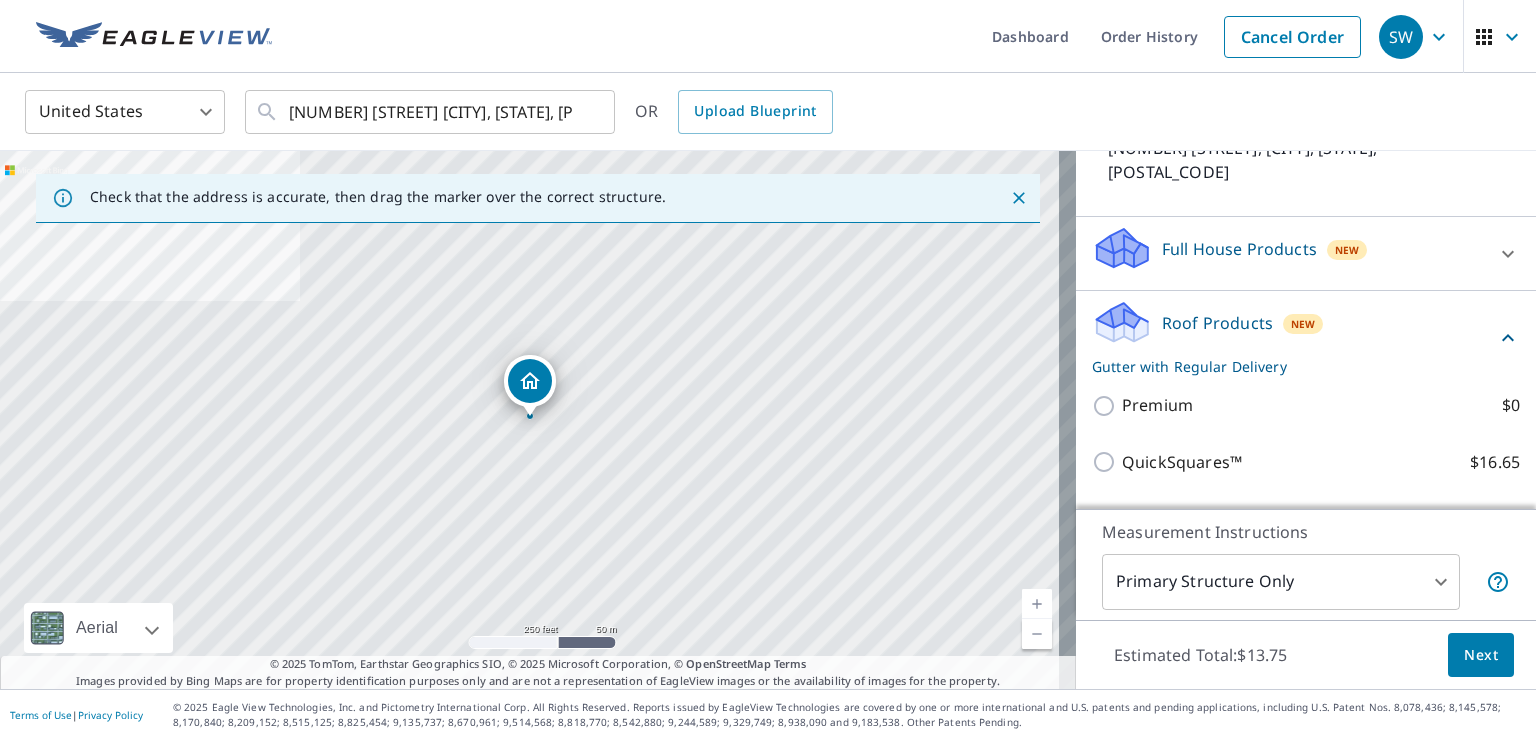 click on "Next" at bounding box center [1481, 655] 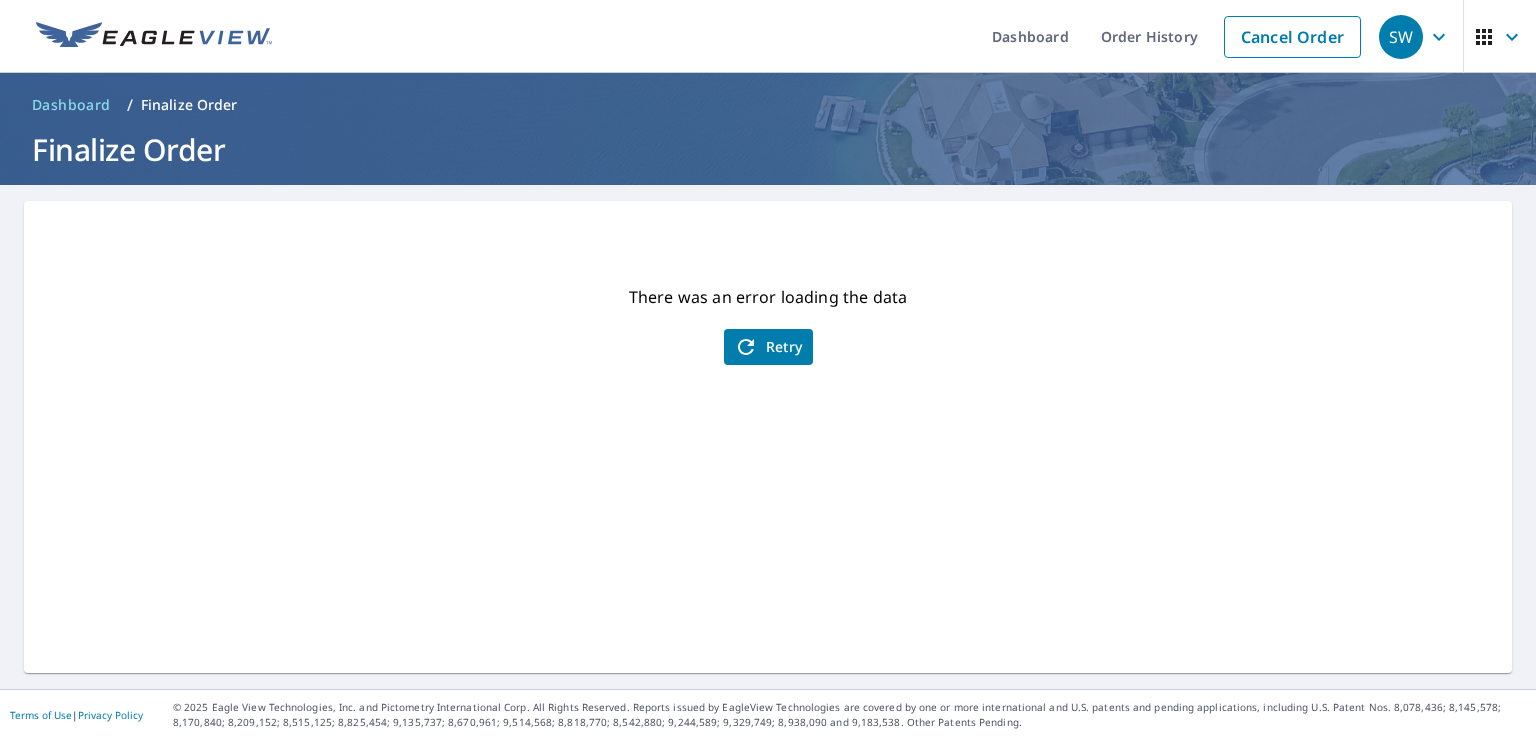 click 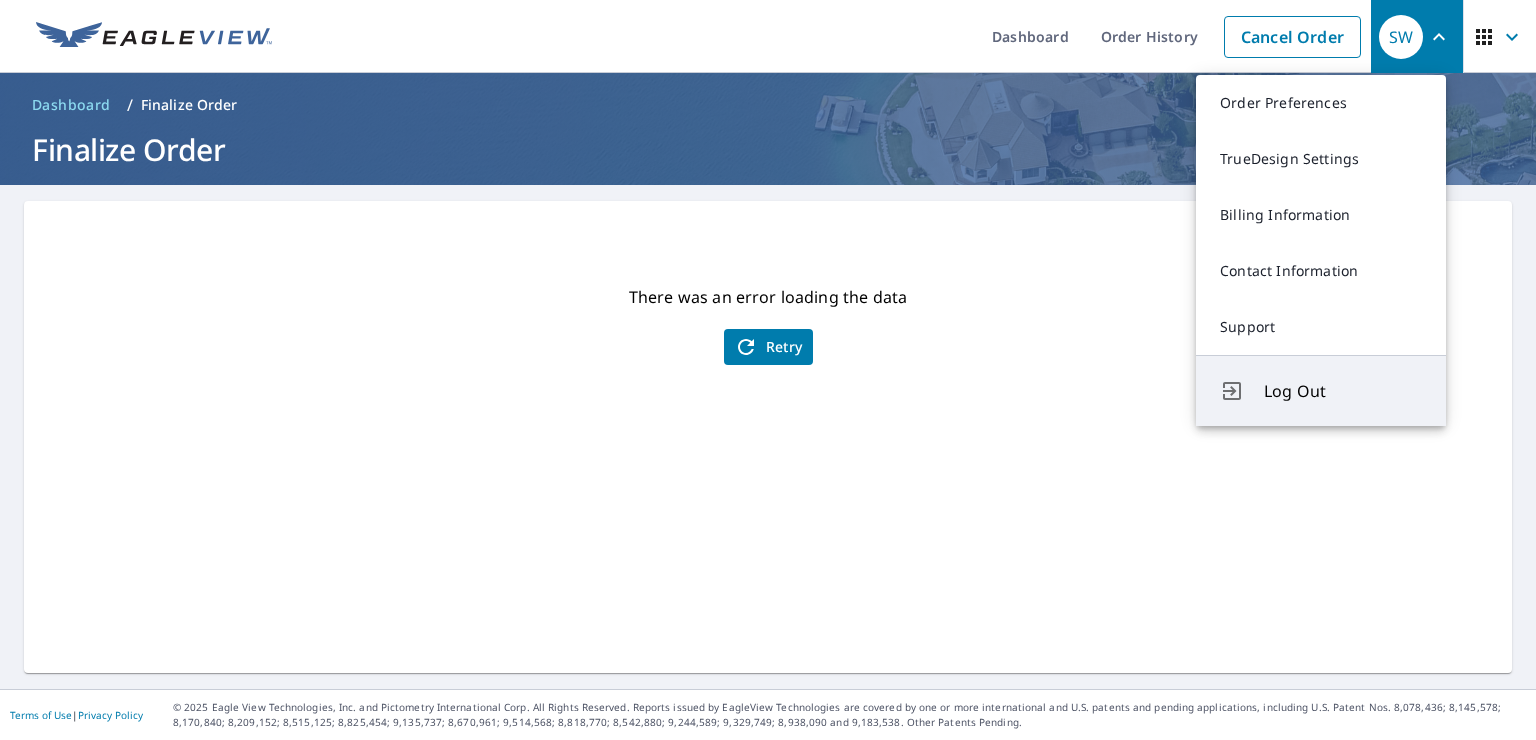 click on "Log Out" at bounding box center [1343, 391] 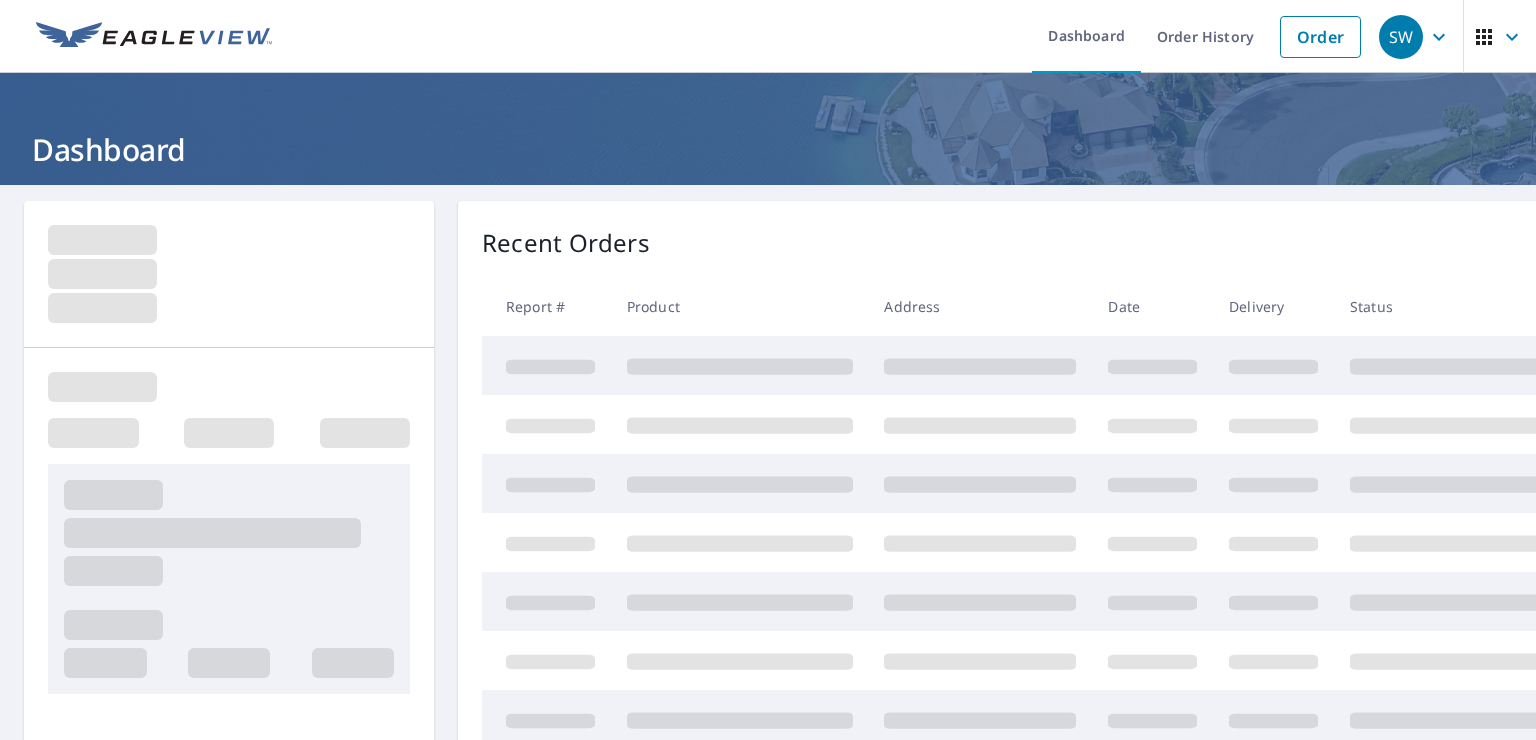 scroll, scrollTop: 0, scrollLeft: 0, axis: both 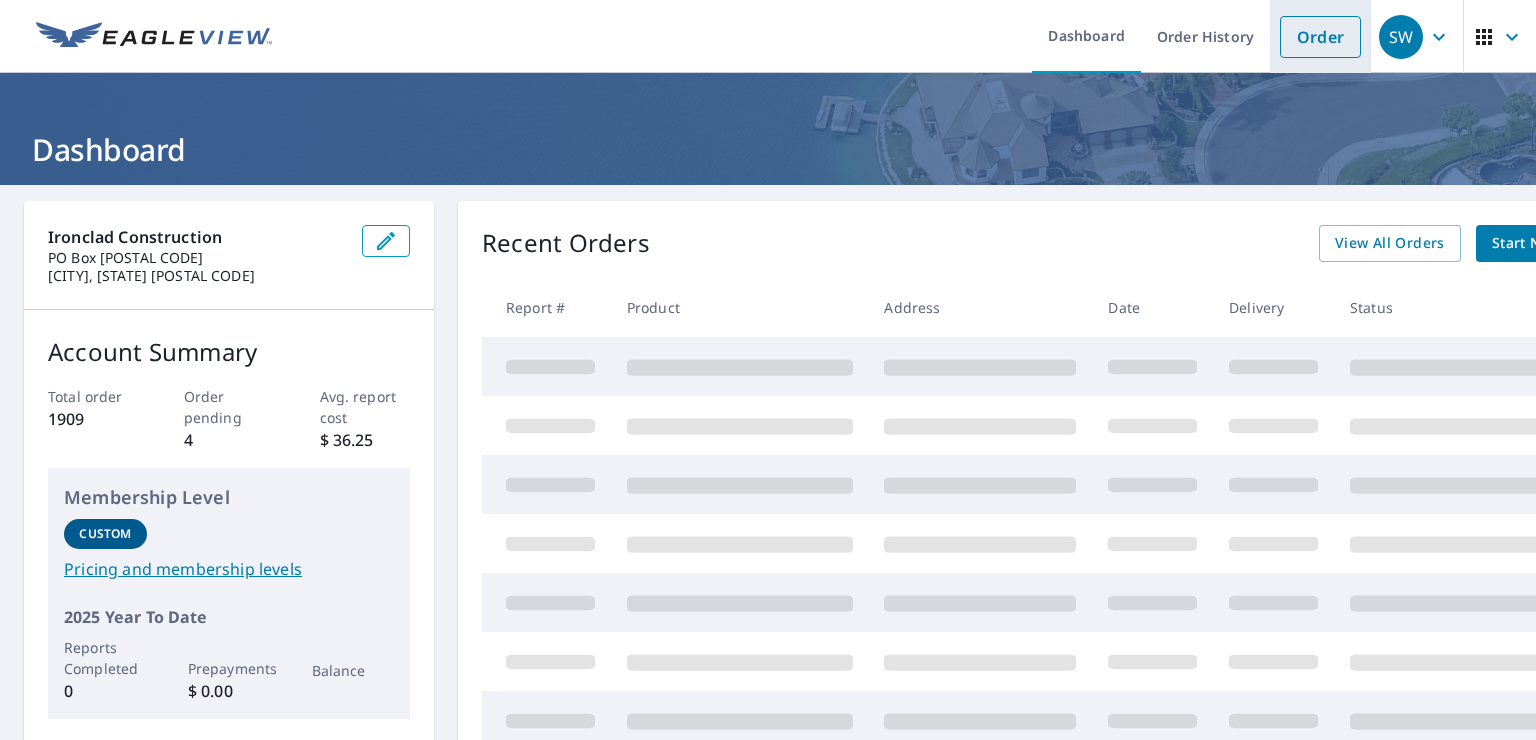 click on "Order" at bounding box center (1320, 37) 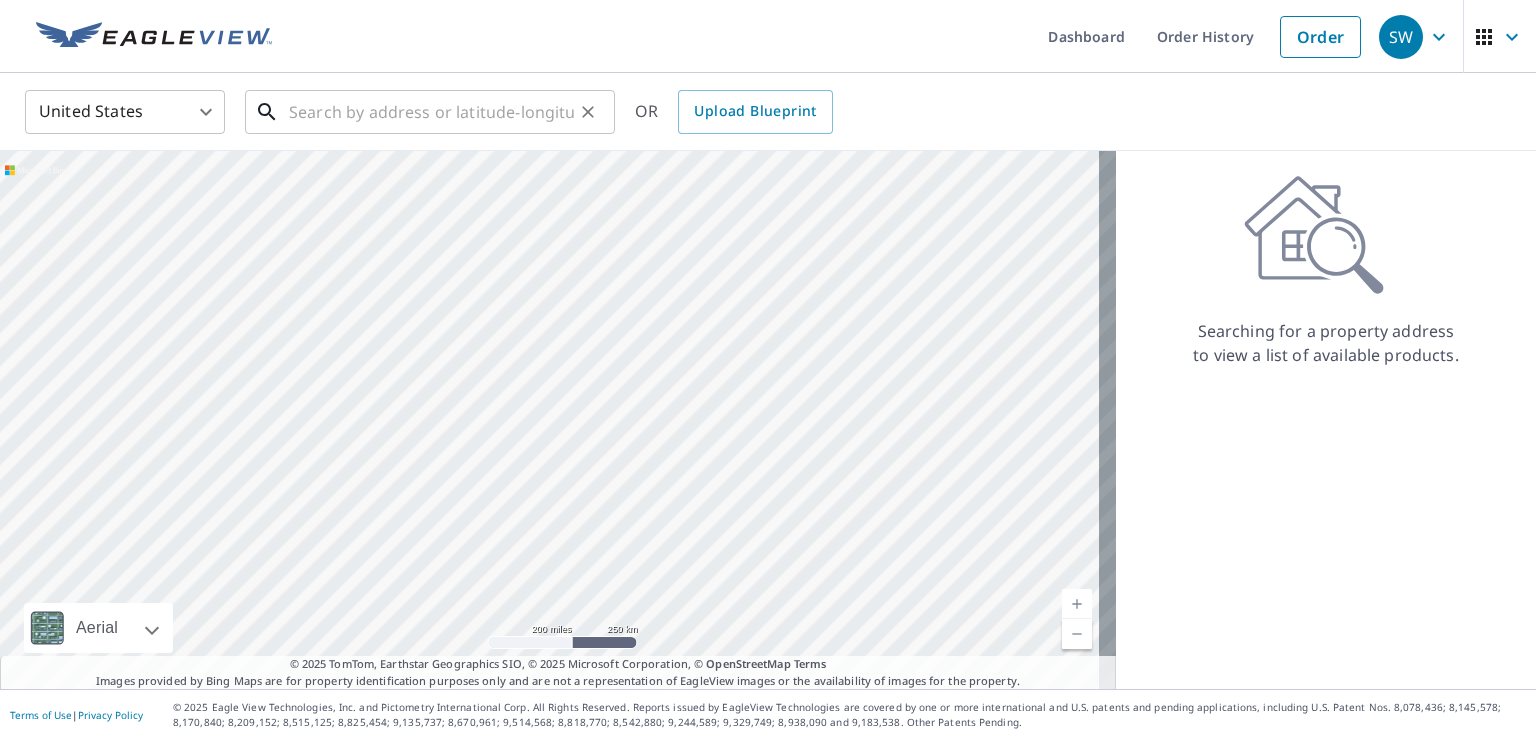 click at bounding box center [431, 112] 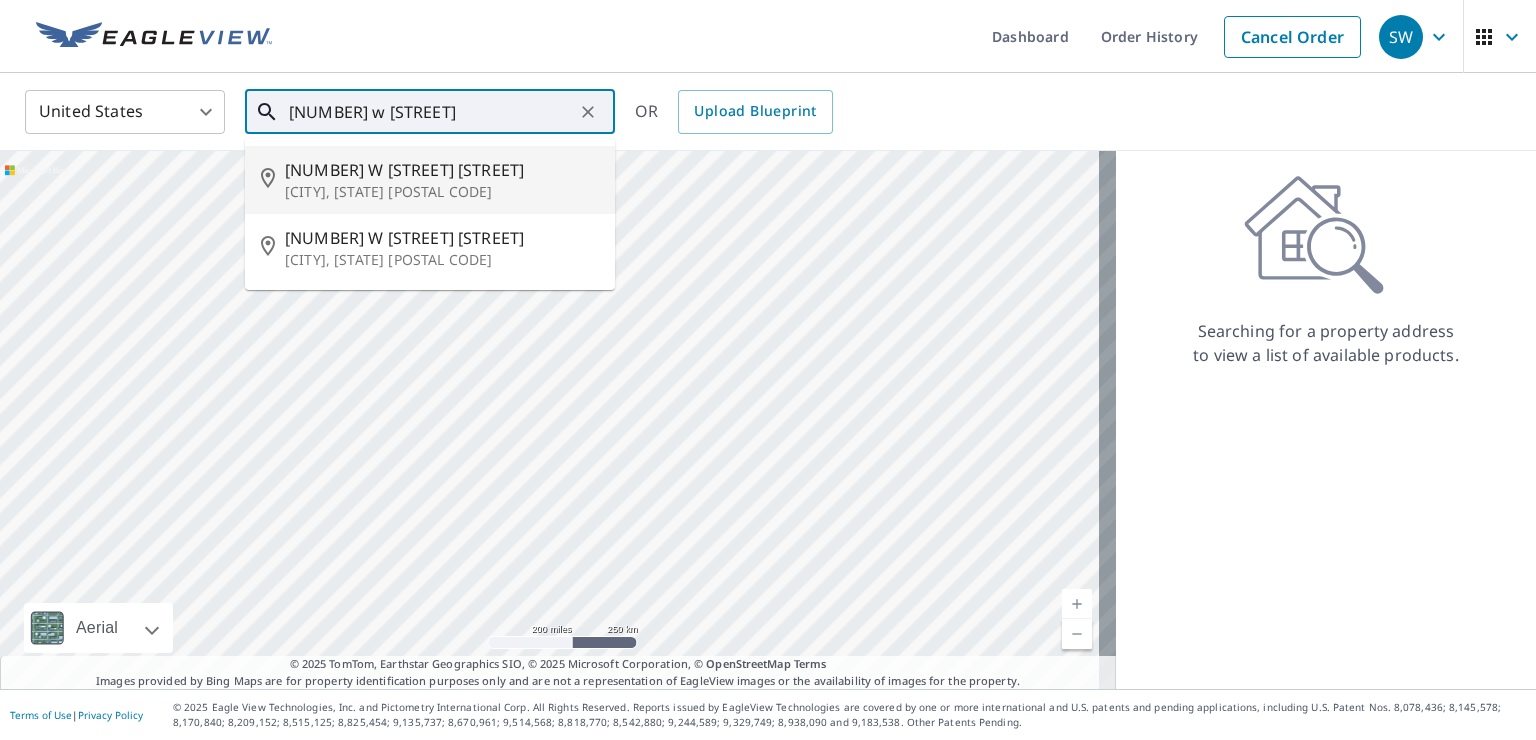 click on "[NUMBER] W [STREET] [STREET]" at bounding box center (442, 170) 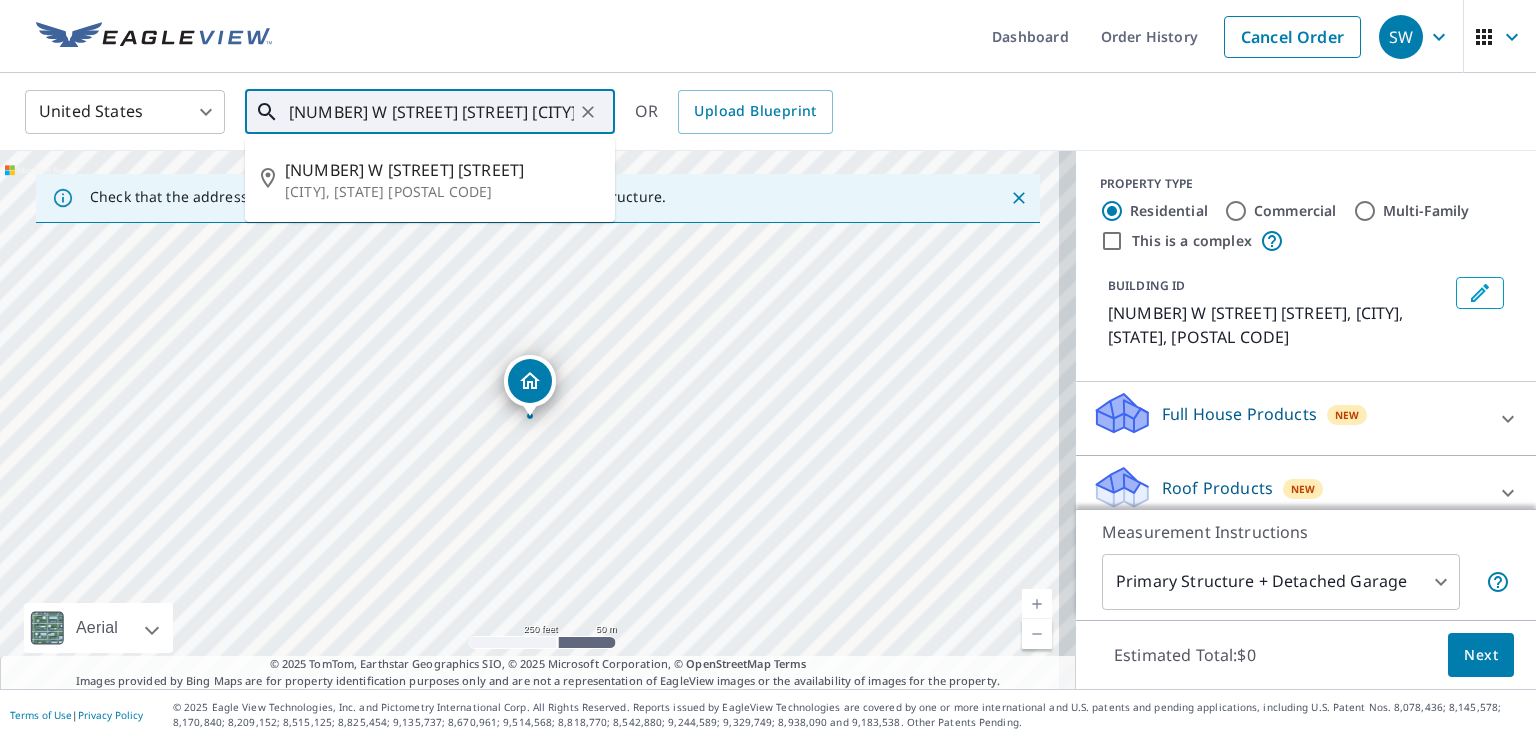 click on "[NUMBER] W [STREET] [STREET] [CITY], [STATE] [POSTAL CODE]" at bounding box center (431, 112) 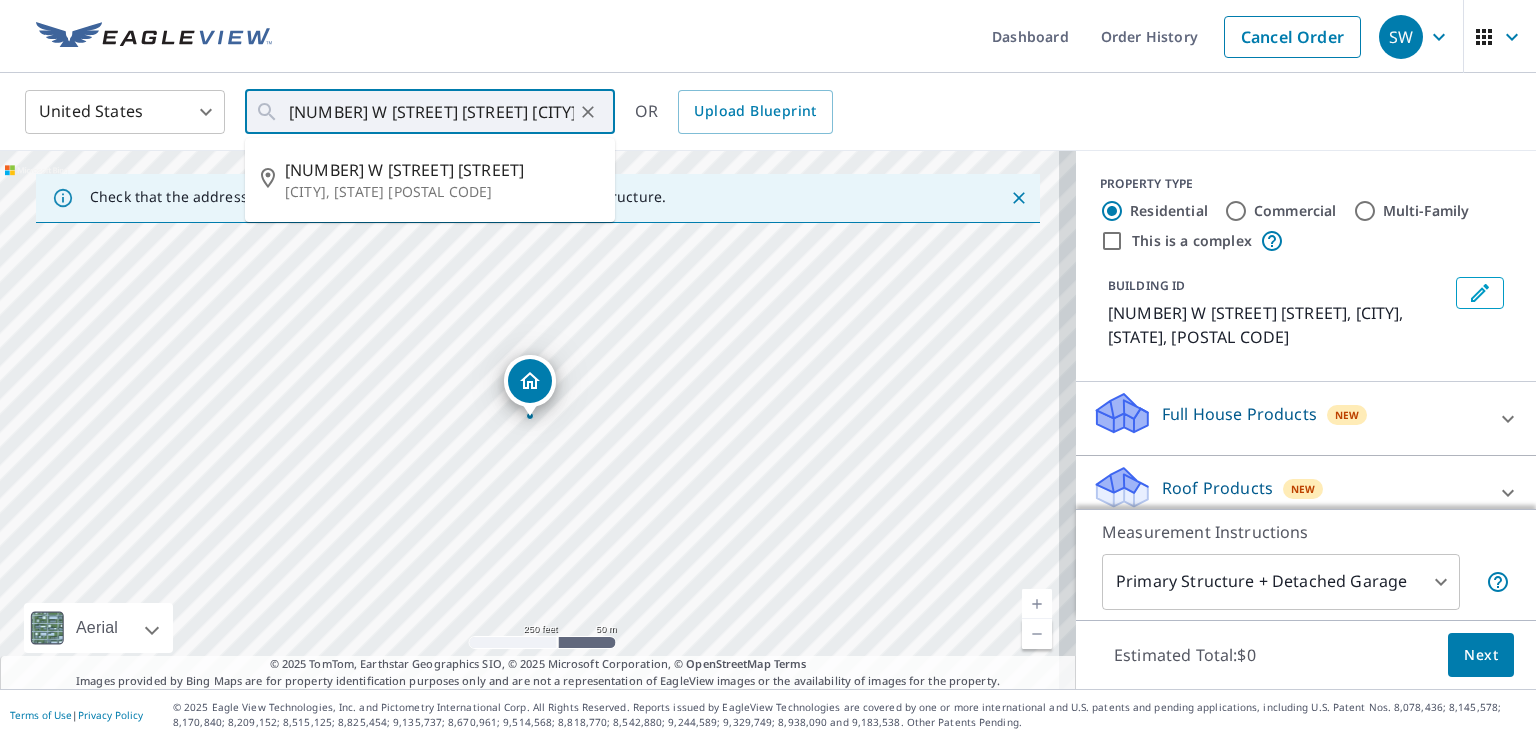 click on "United States US ​ [NUMBER] W [STREET] [STREET] [CITY], [STATE] ​ [NUMBER] W [STREET] [STREET] [CITY], [STATE] OR Upload Blueprint" at bounding box center (761, 111) 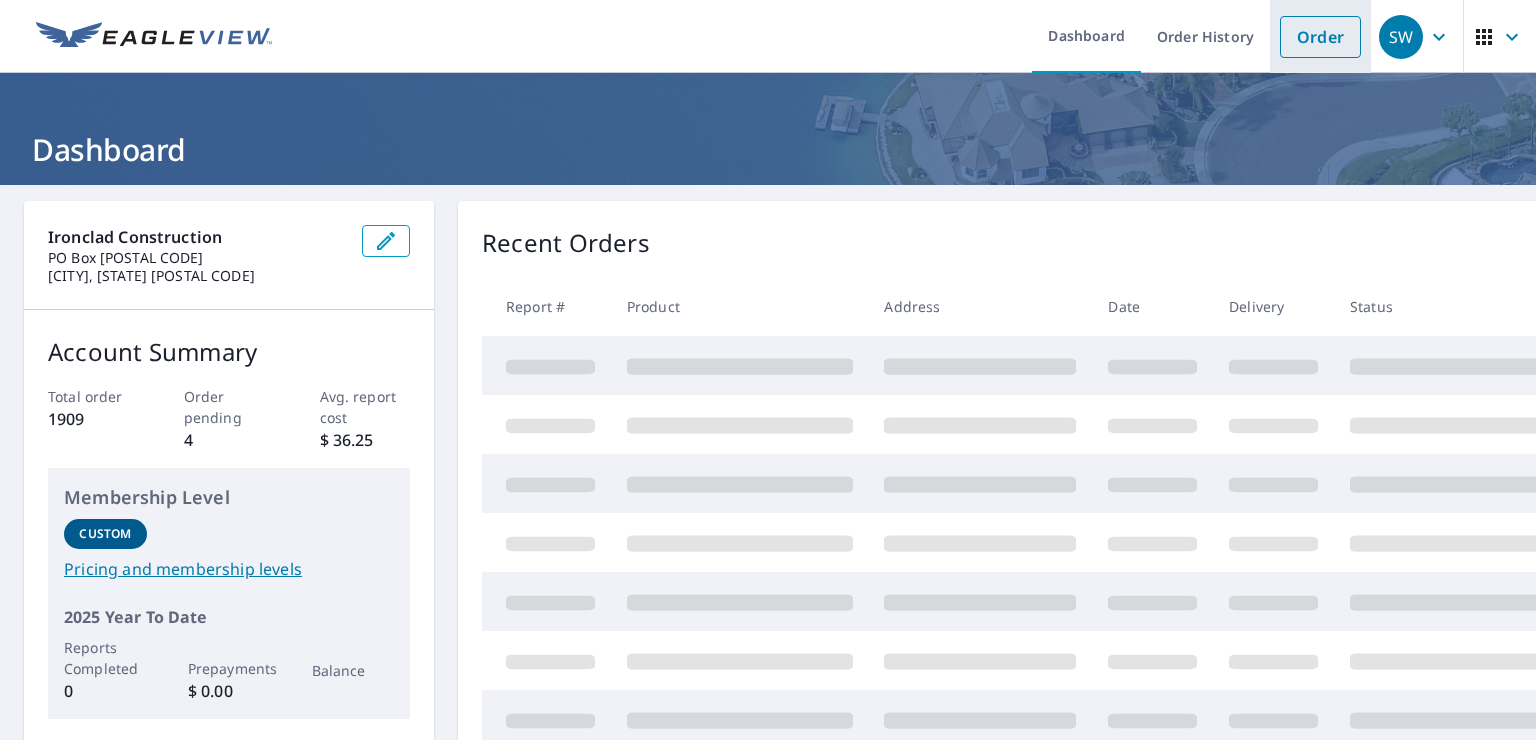 click on "Order" at bounding box center (1320, 37) 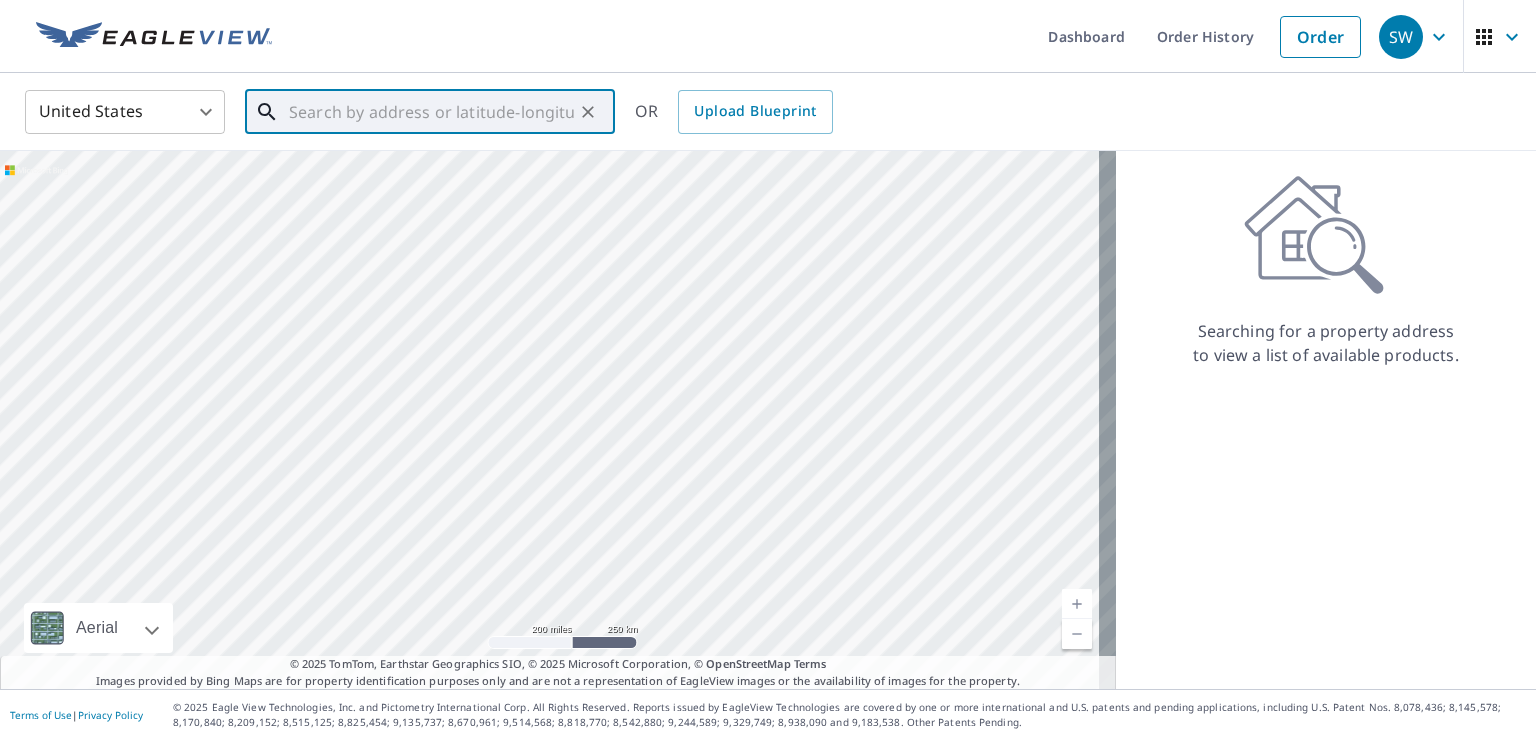 click at bounding box center (431, 112) 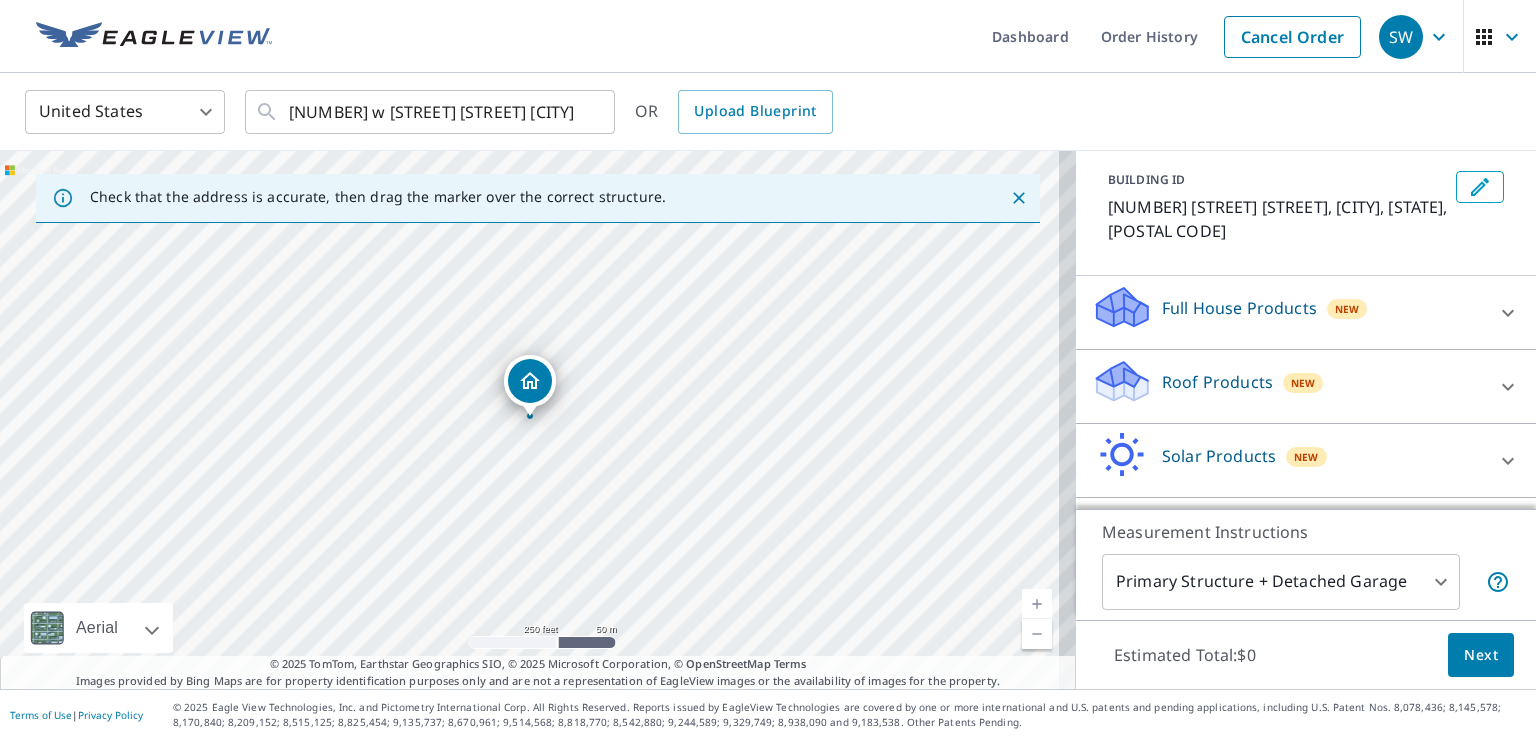 scroll, scrollTop: 144, scrollLeft: 0, axis: vertical 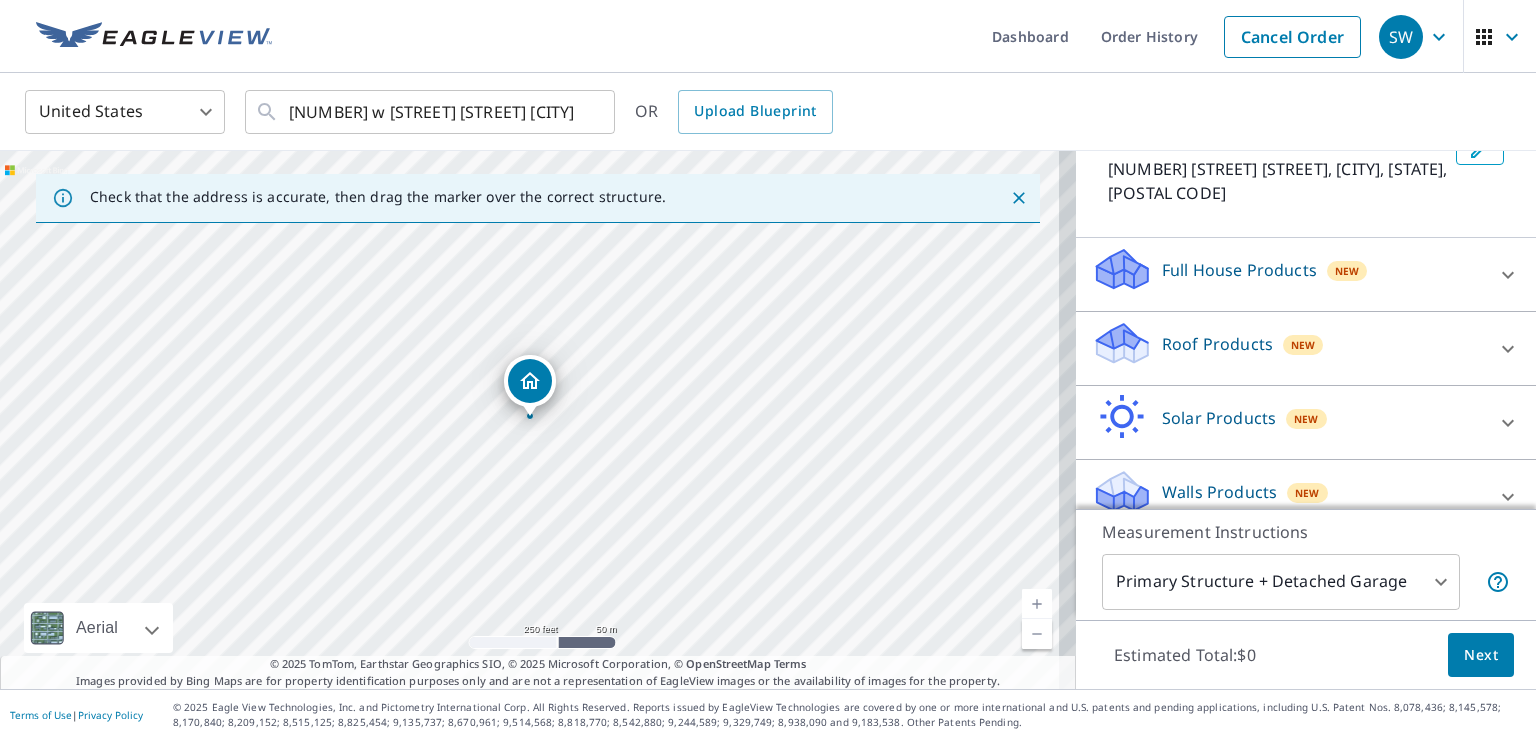 click on "[NUMBER] [STREET] [STREET], [CITY], [STATE], [POSTAL CODE]" at bounding box center [1278, 181] 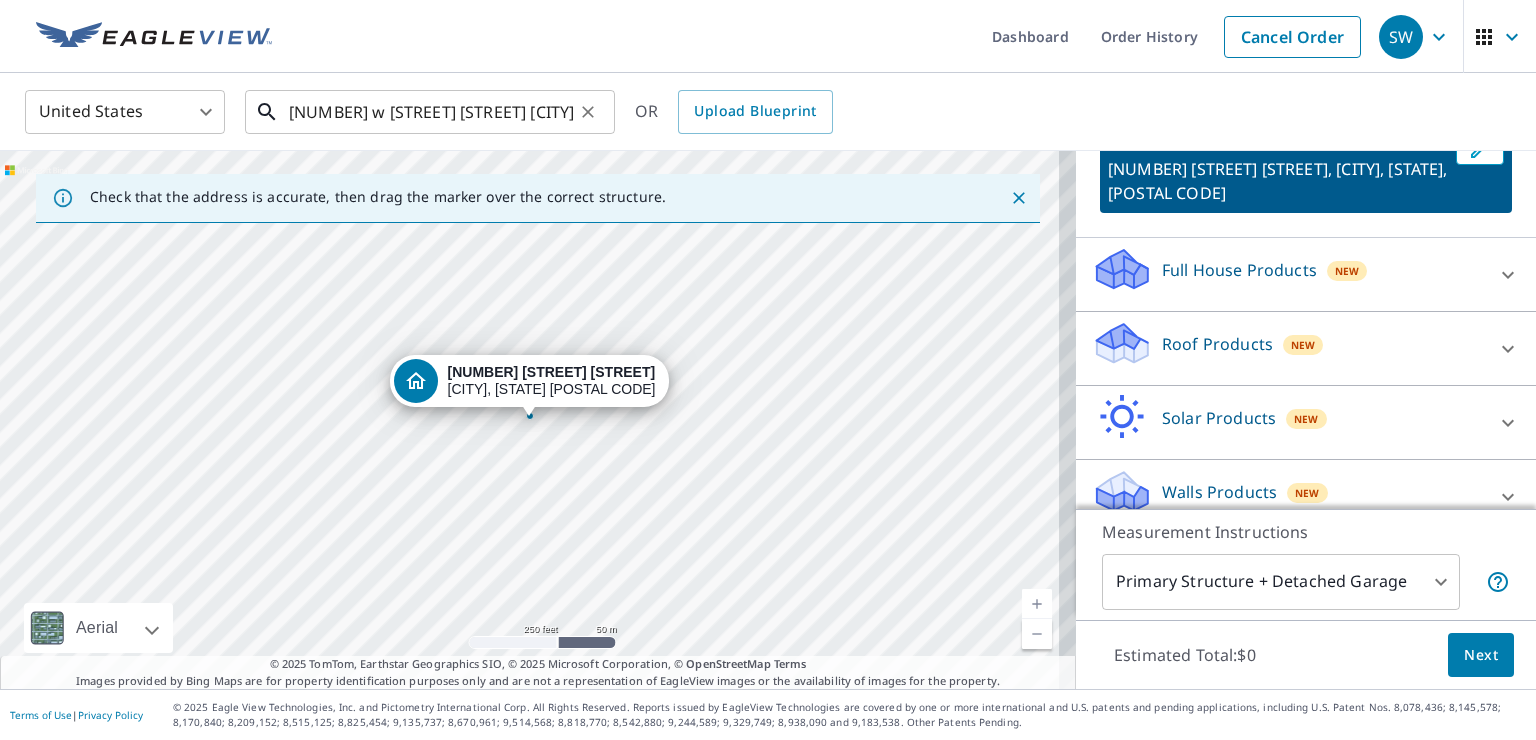 click on "[NUMBER] w [STREET] [STREET] [CITY], [STATE]" at bounding box center (431, 112) 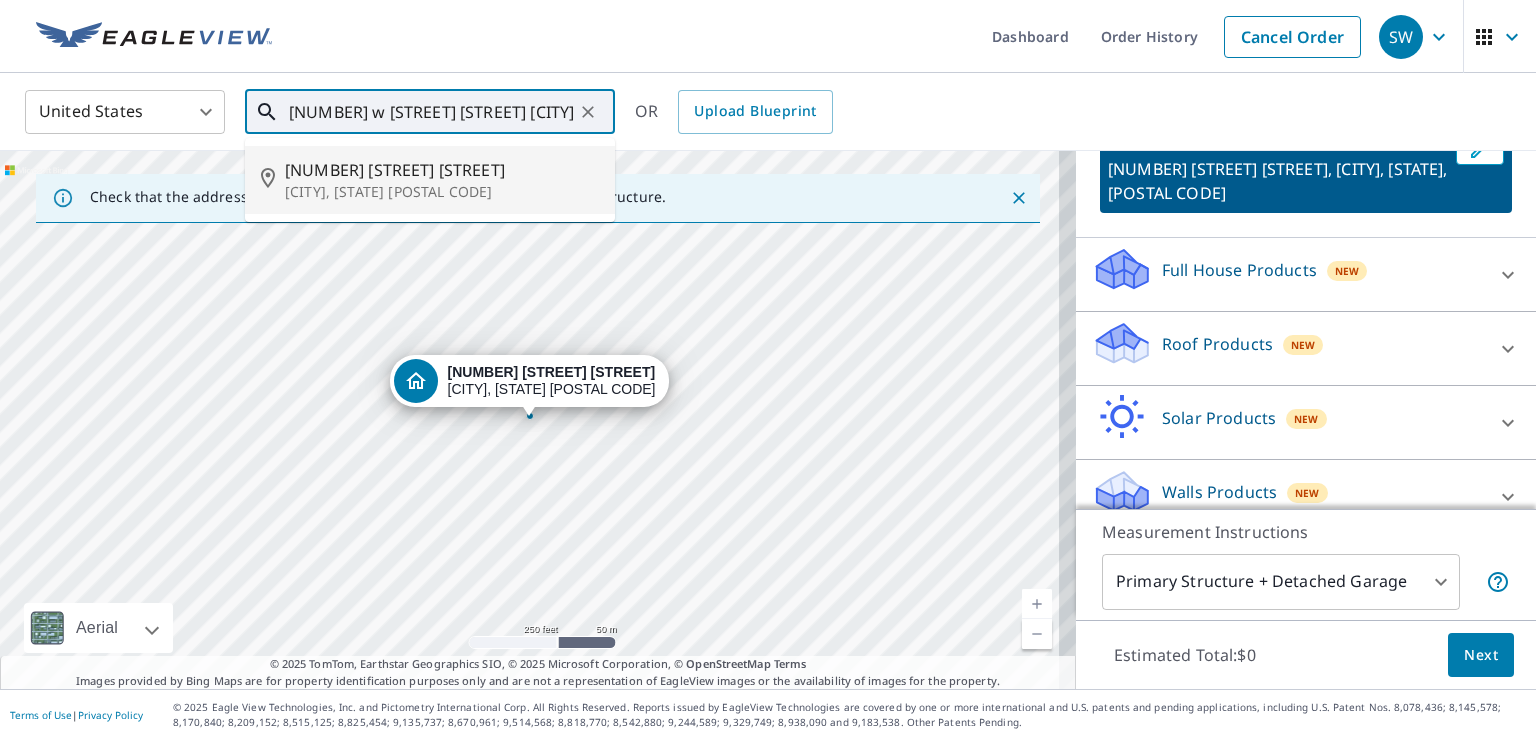 click on "[NUMBER] [STREET] [STREET]" at bounding box center [442, 170] 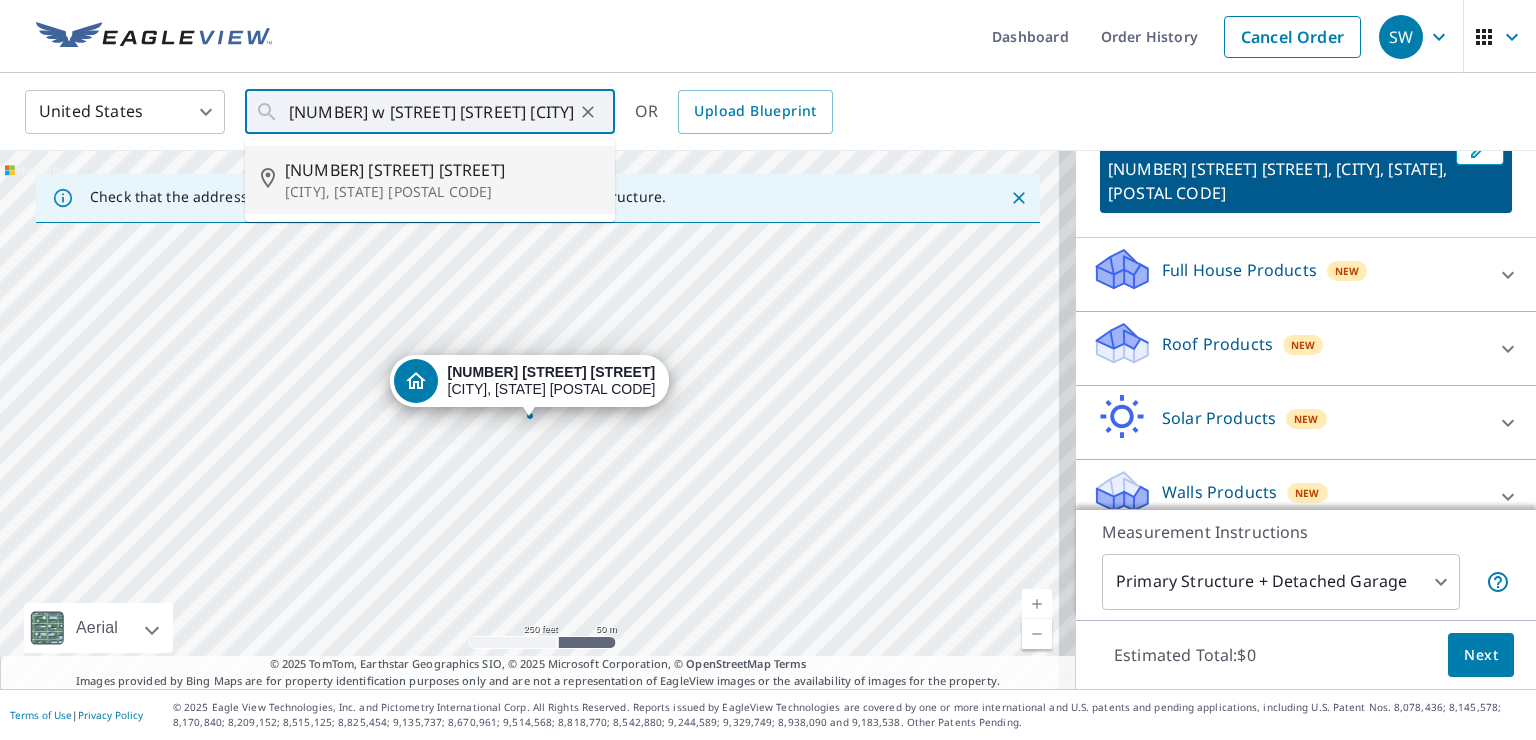 type on "[NUMBER] [STREET] [STREET] [CITY], [STATE] [POSTAL CODE]" 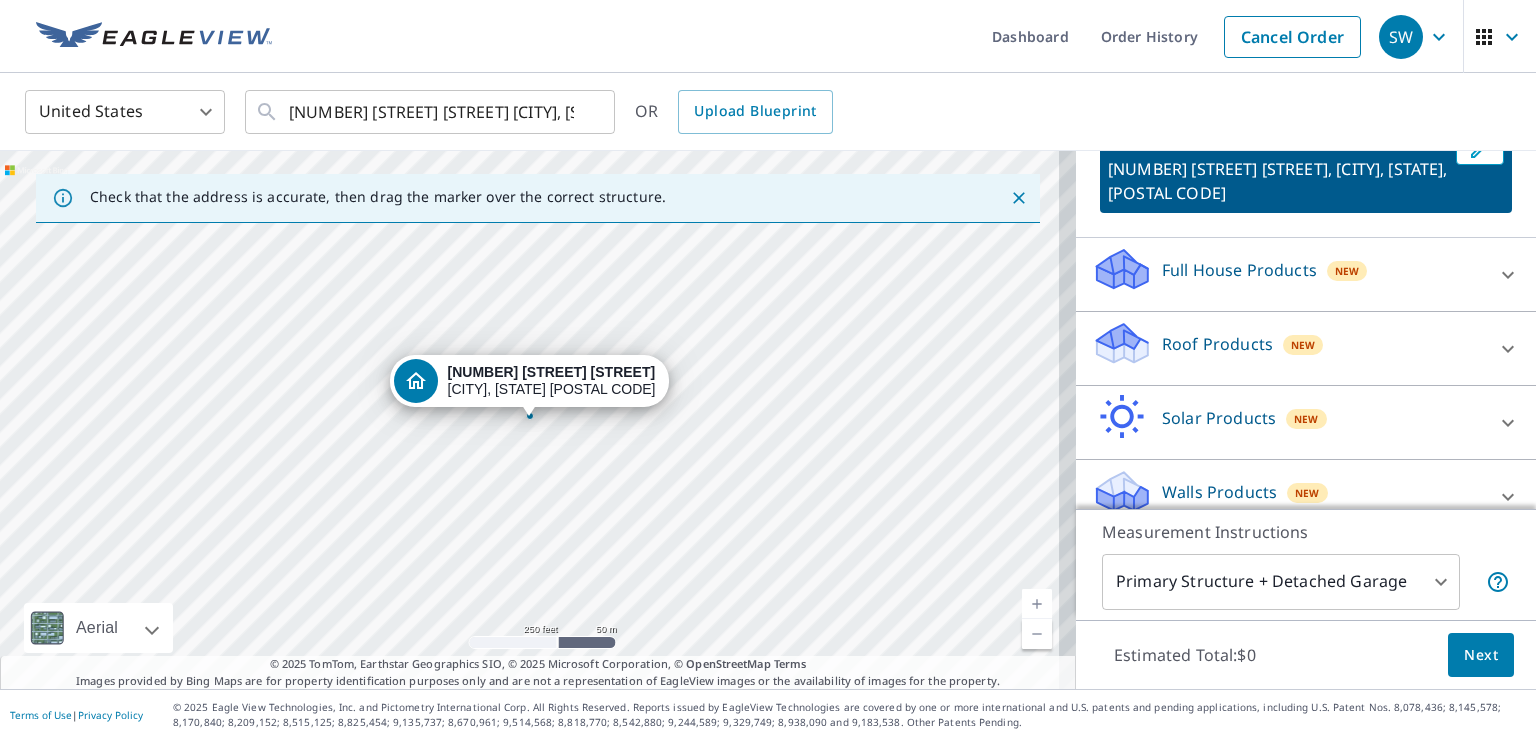 click 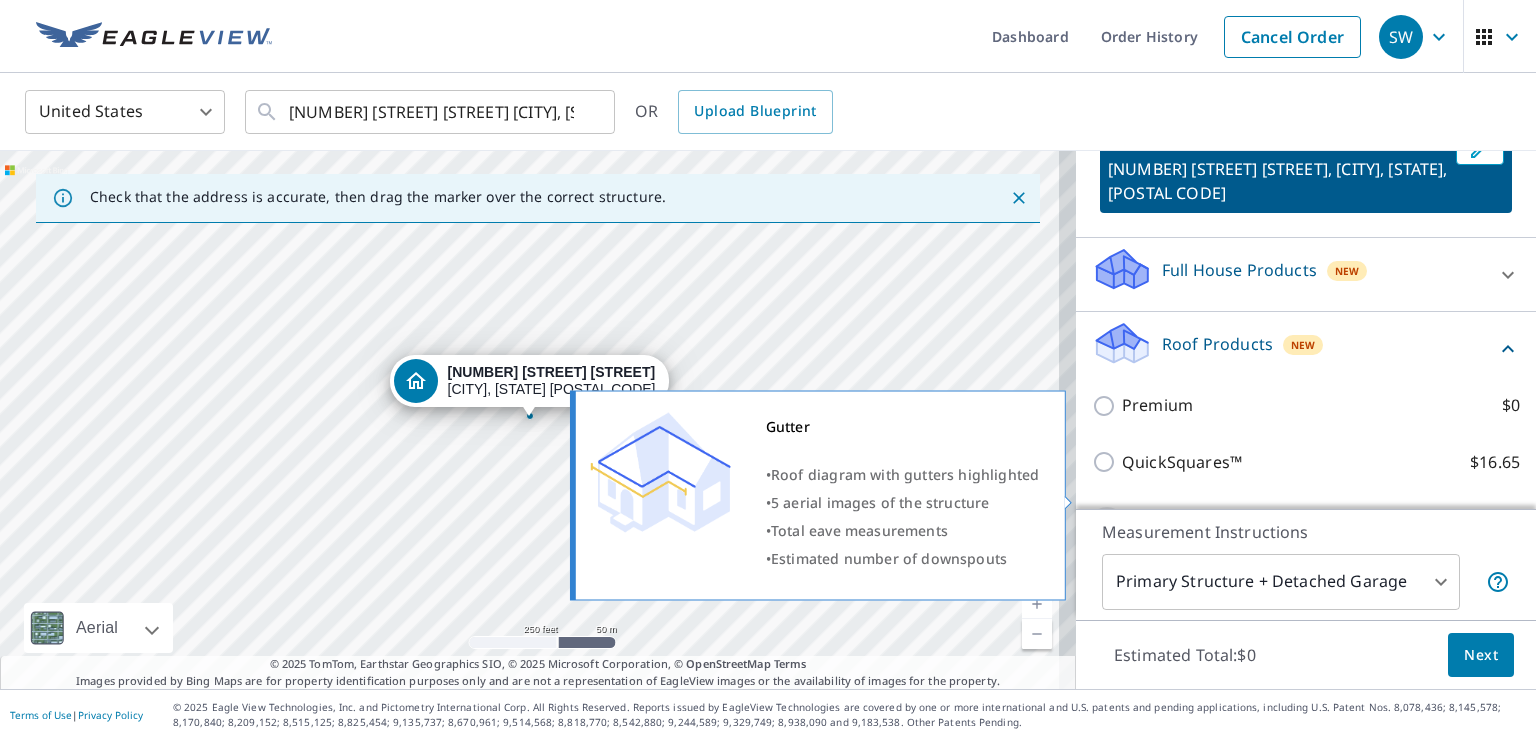 click on "Gutter $13.75" at bounding box center [1107, 519] 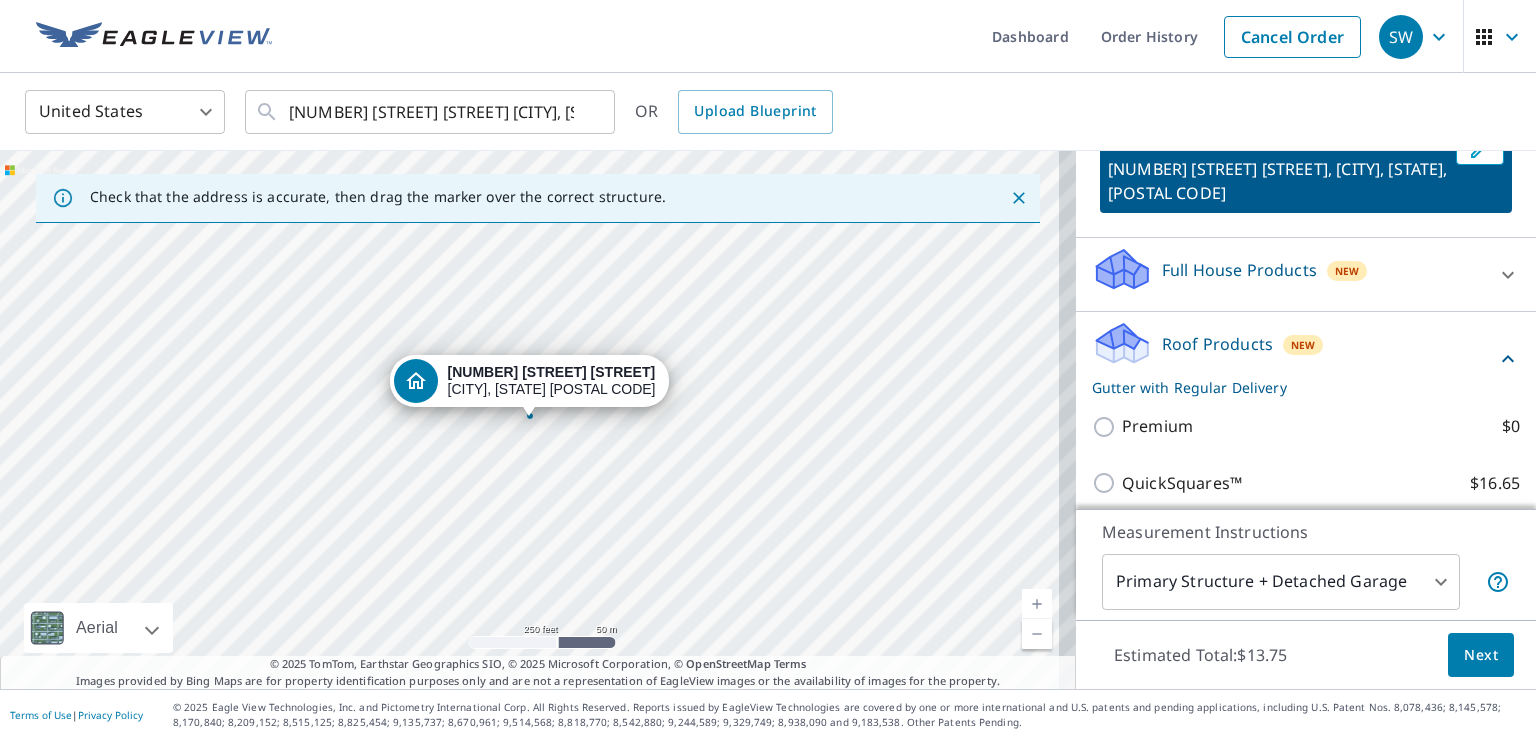 click on "Next" at bounding box center [1481, 655] 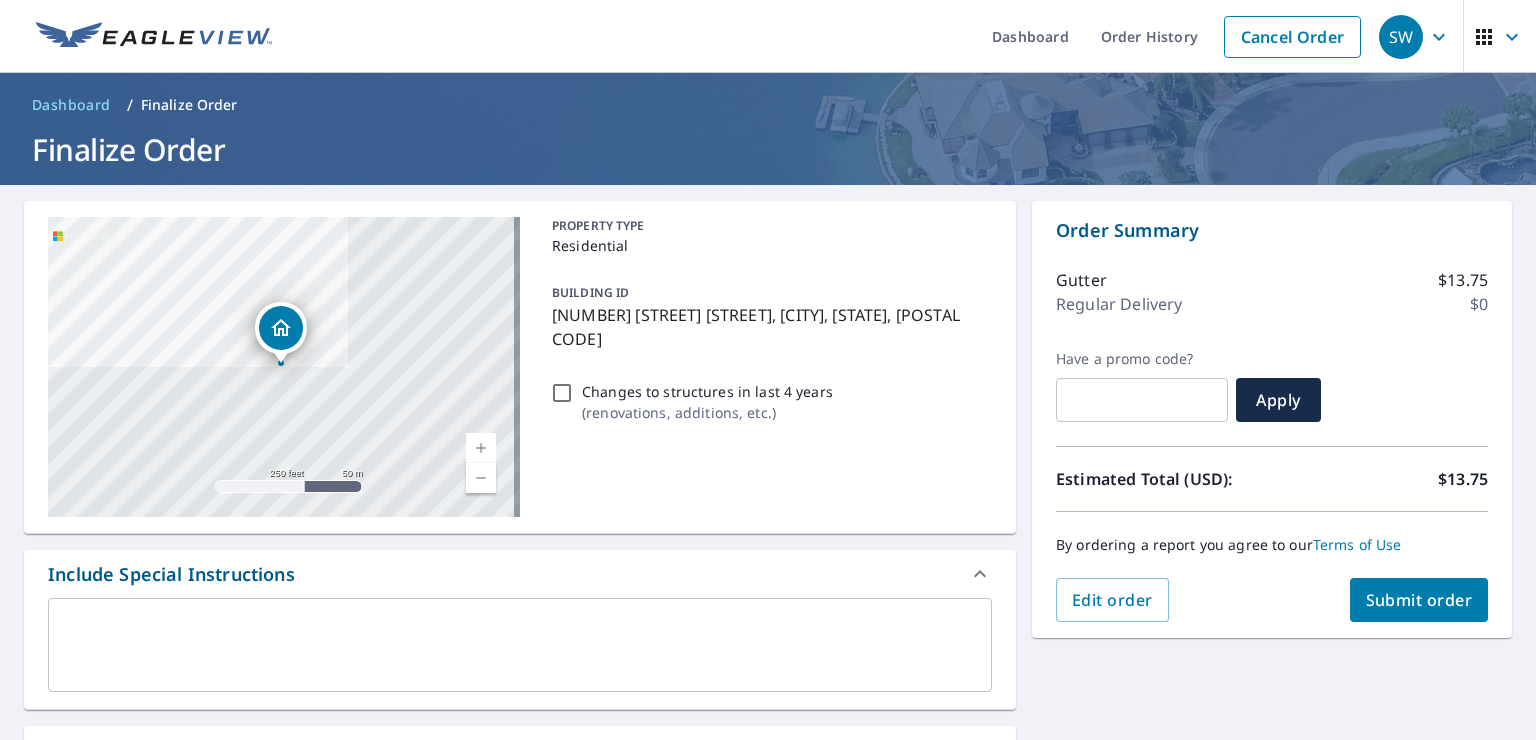 click at bounding box center (481, 448) 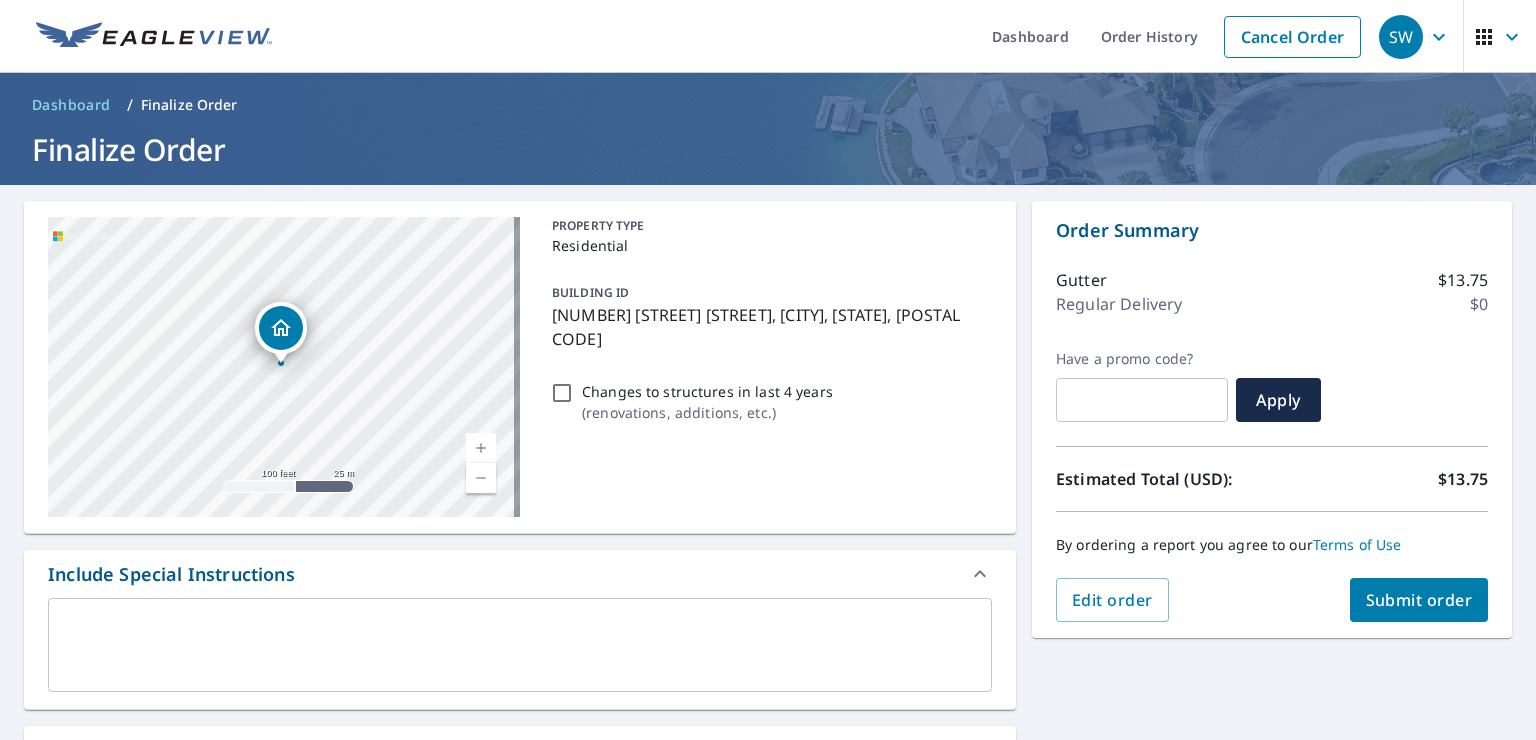 click at bounding box center [481, 448] 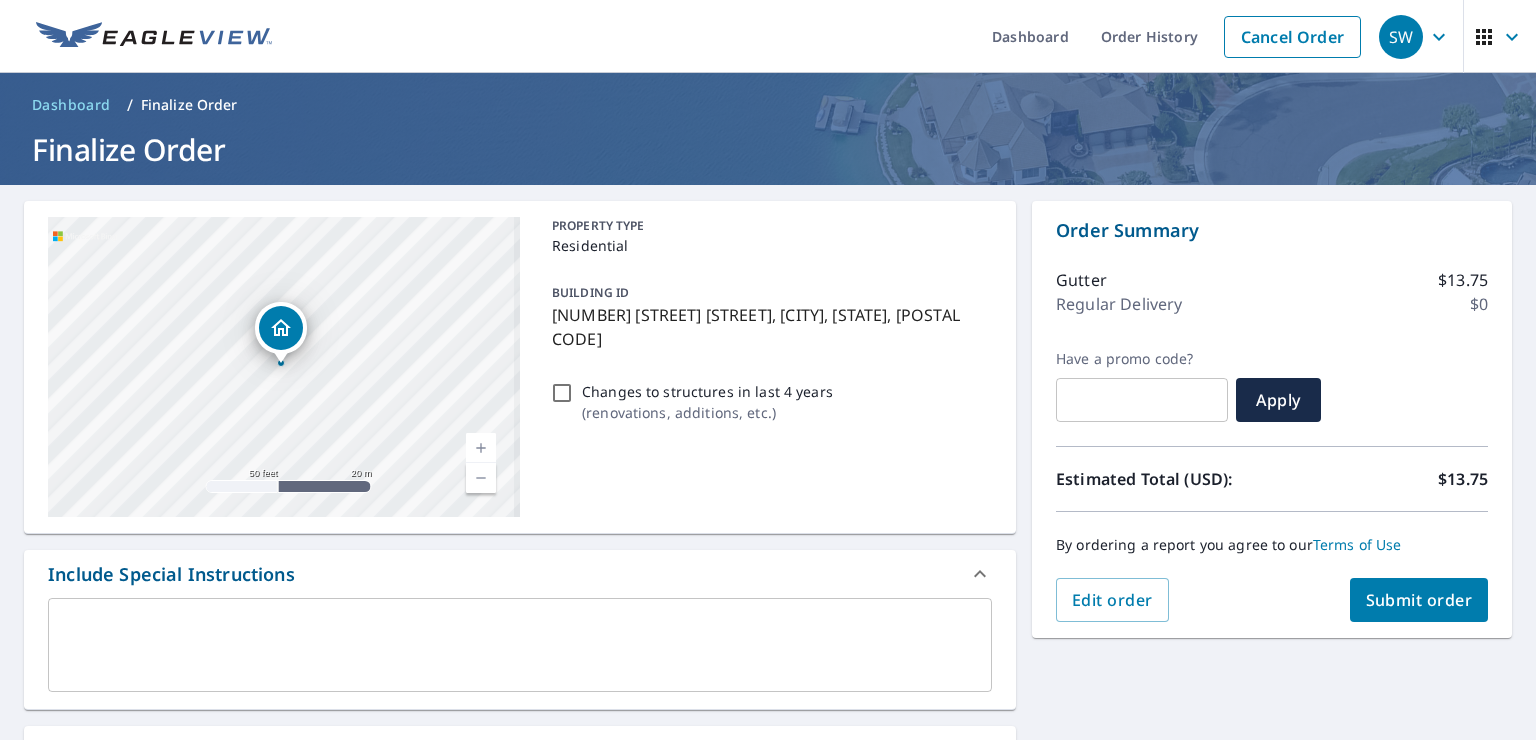 click at bounding box center [481, 448] 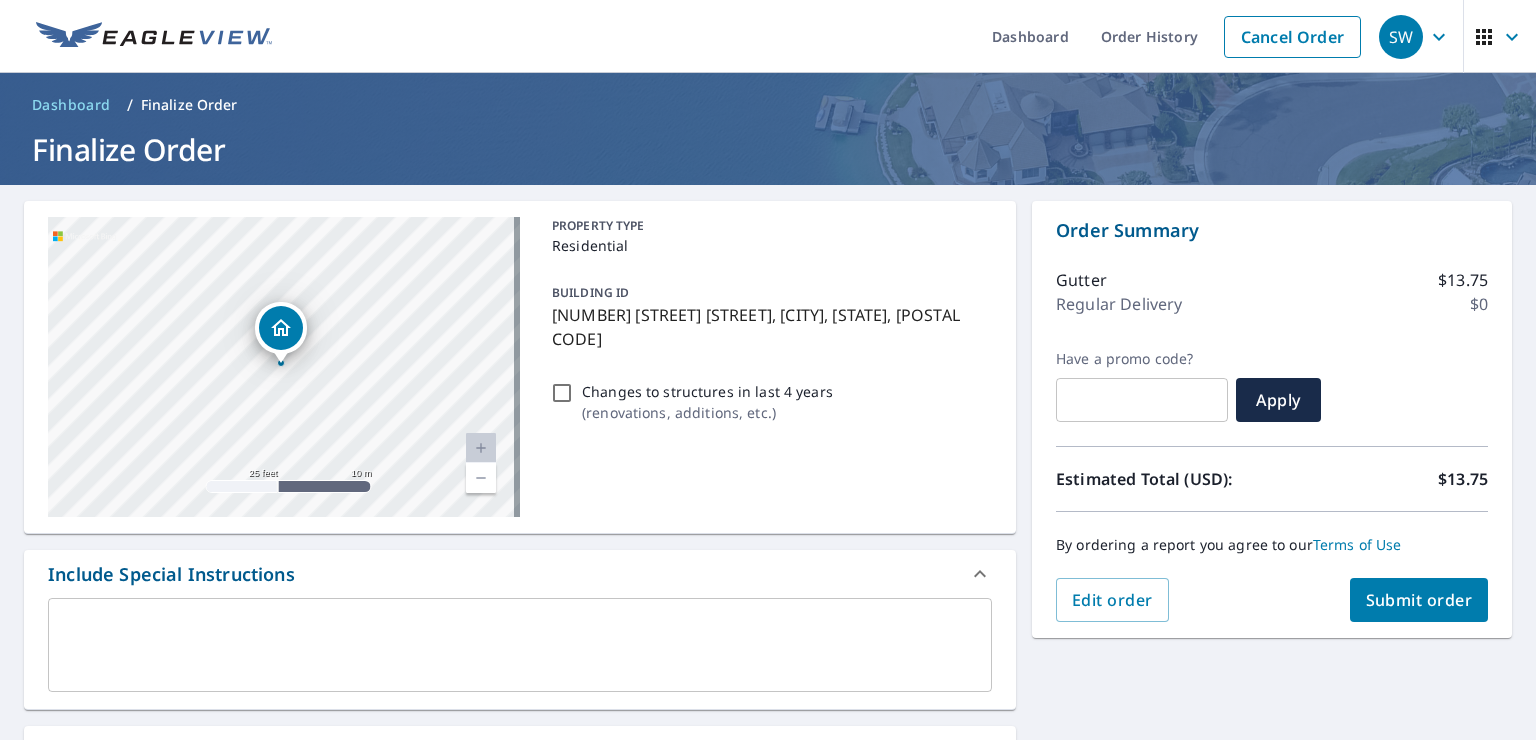 click on "Submit order" at bounding box center [1419, 600] 